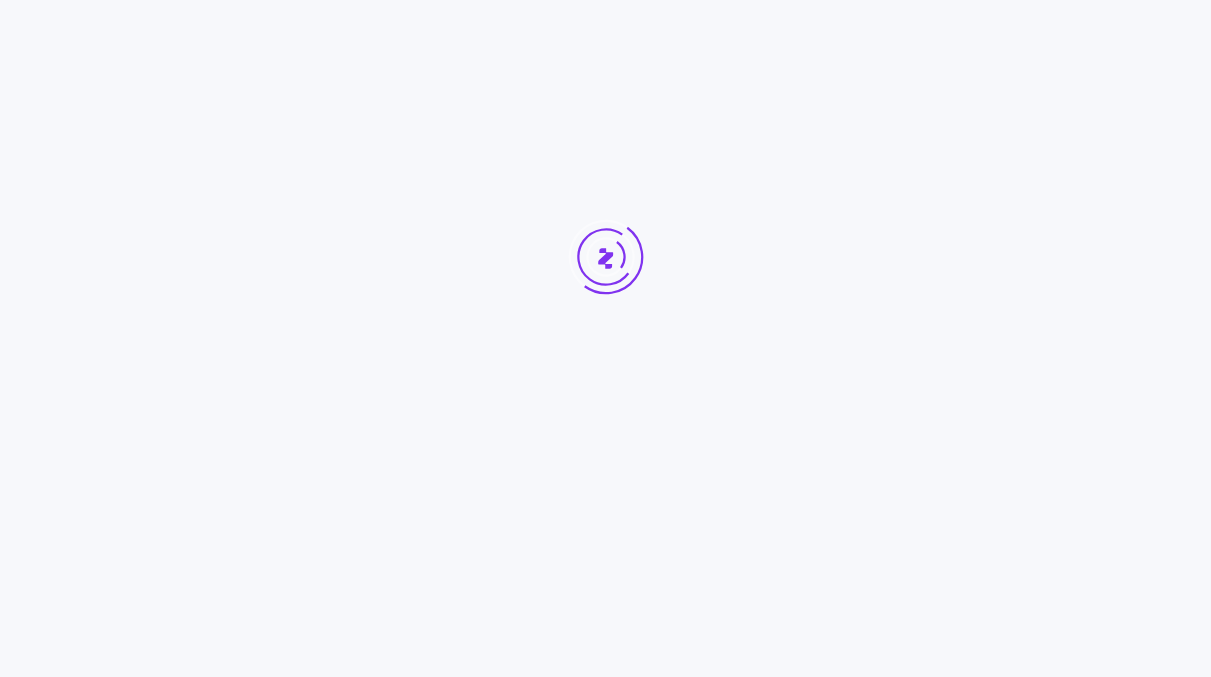 scroll, scrollTop: 0, scrollLeft: 0, axis: both 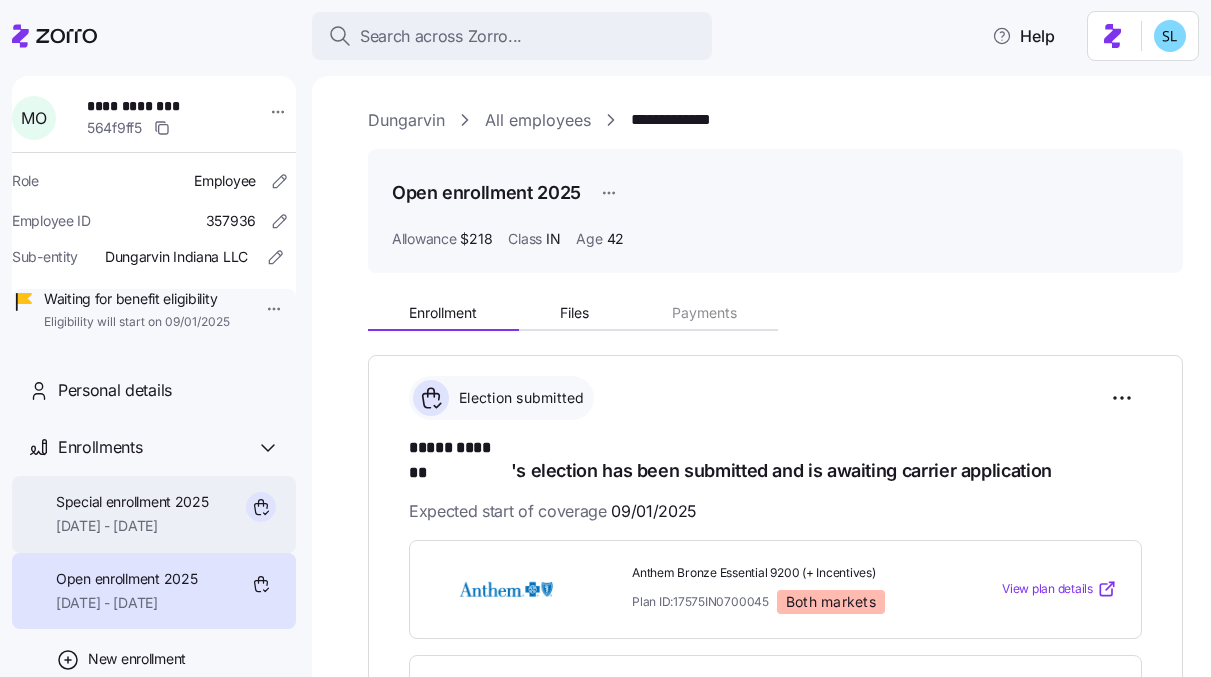 click on "Special enrollment 2025" at bounding box center (132, 502) 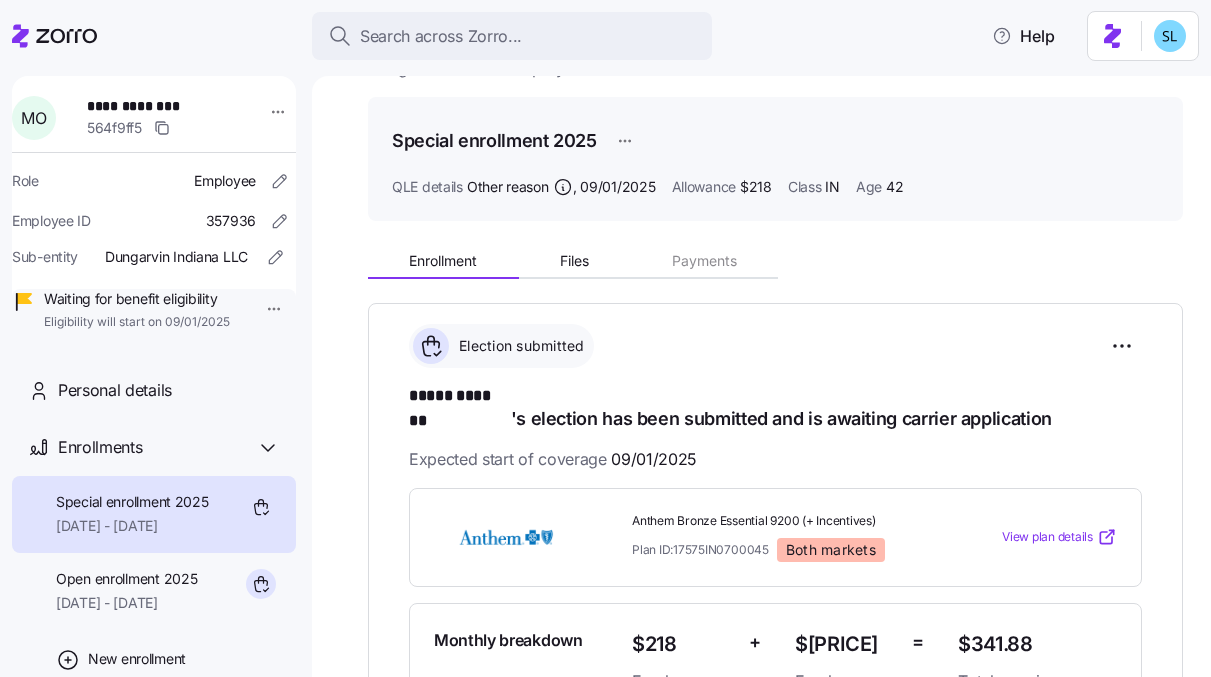 scroll, scrollTop: 139, scrollLeft: 0, axis: vertical 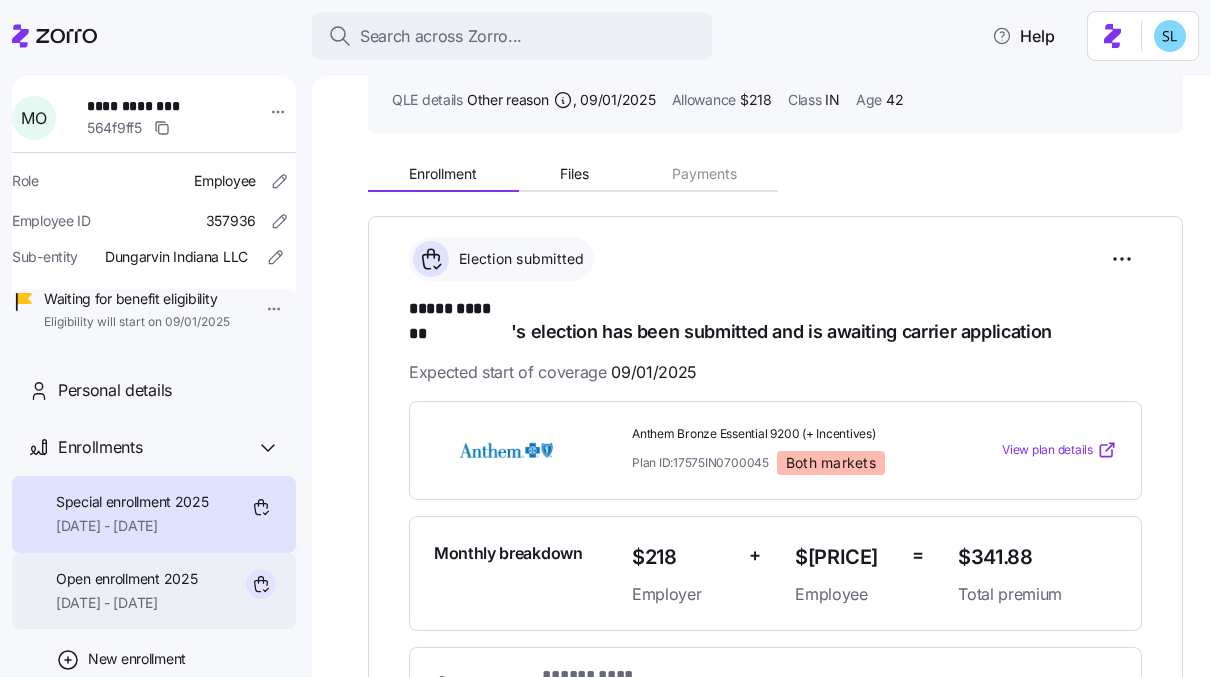 click on "Open enrollment 2025" at bounding box center [126, 579] 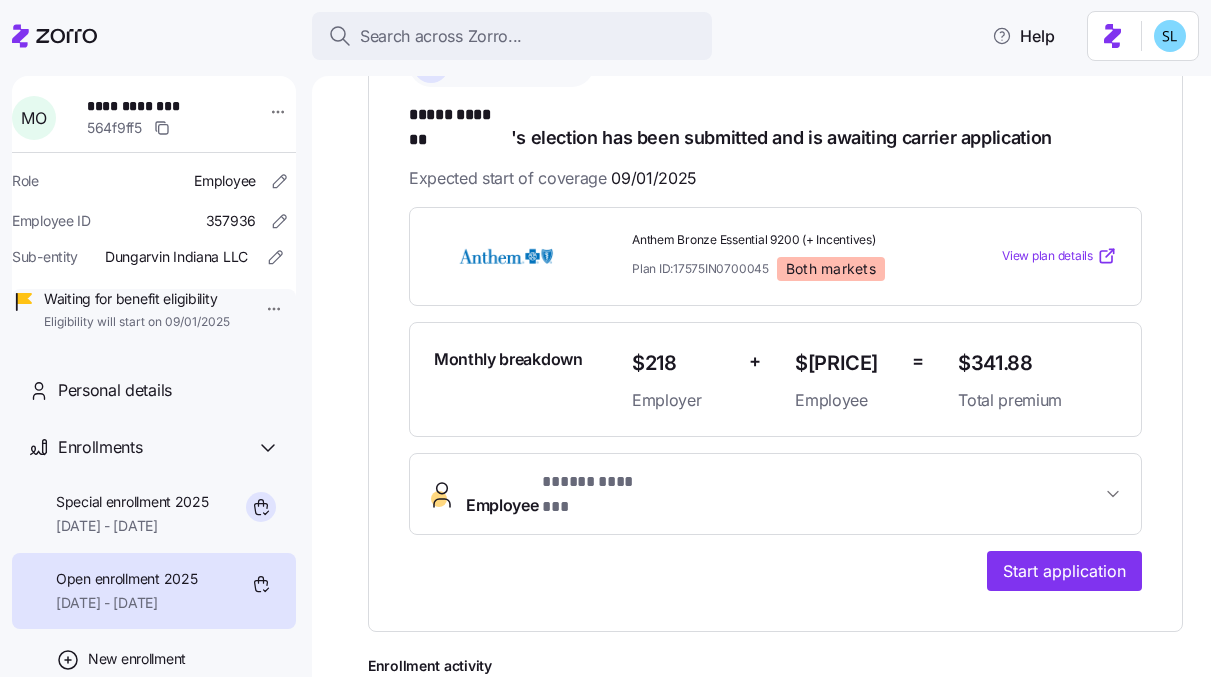 scroll, scrollTop: 334, scrollLeft: 0, axis: vertical 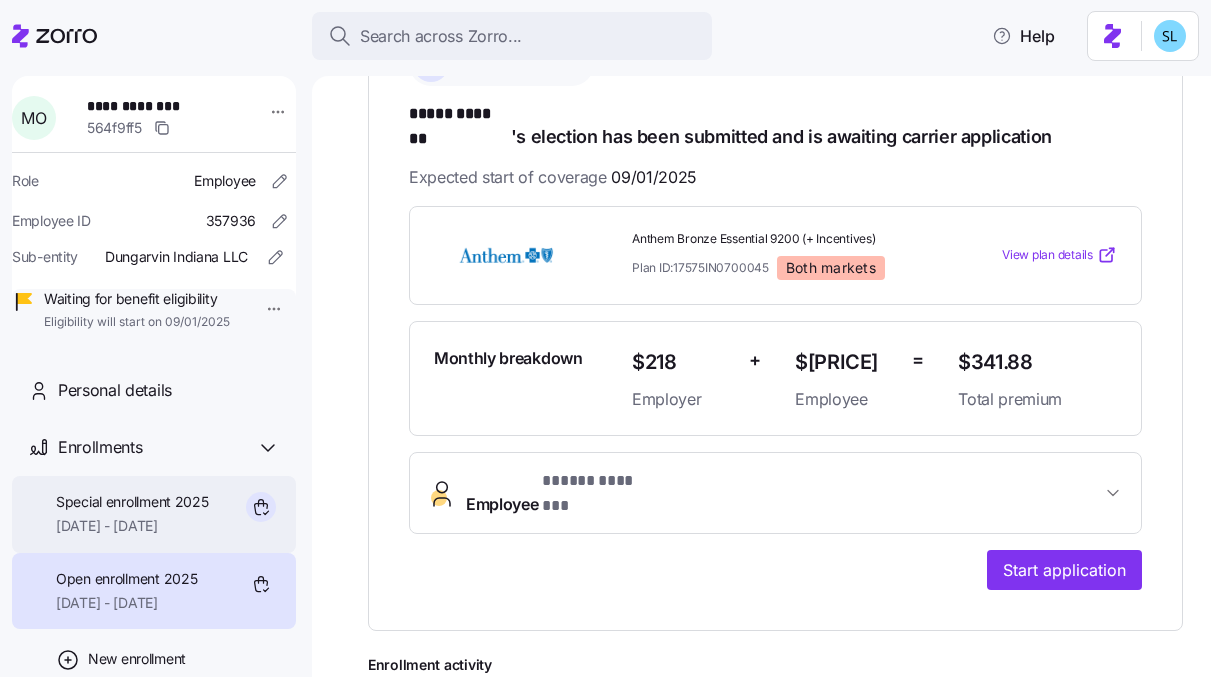click on "Special enrollment 2025" at bounding box center [132, 502] 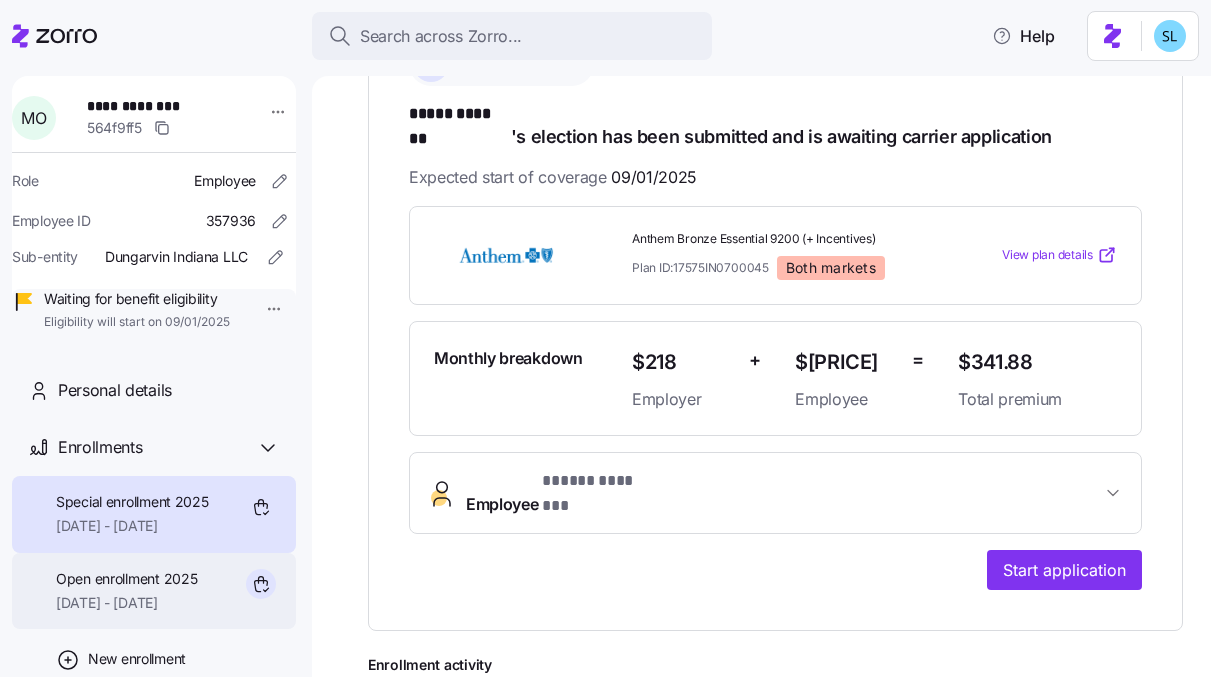 click on "Open enrollment 2025 09/01/2025 - 12/31/2025" at bounding box center (154, 591) 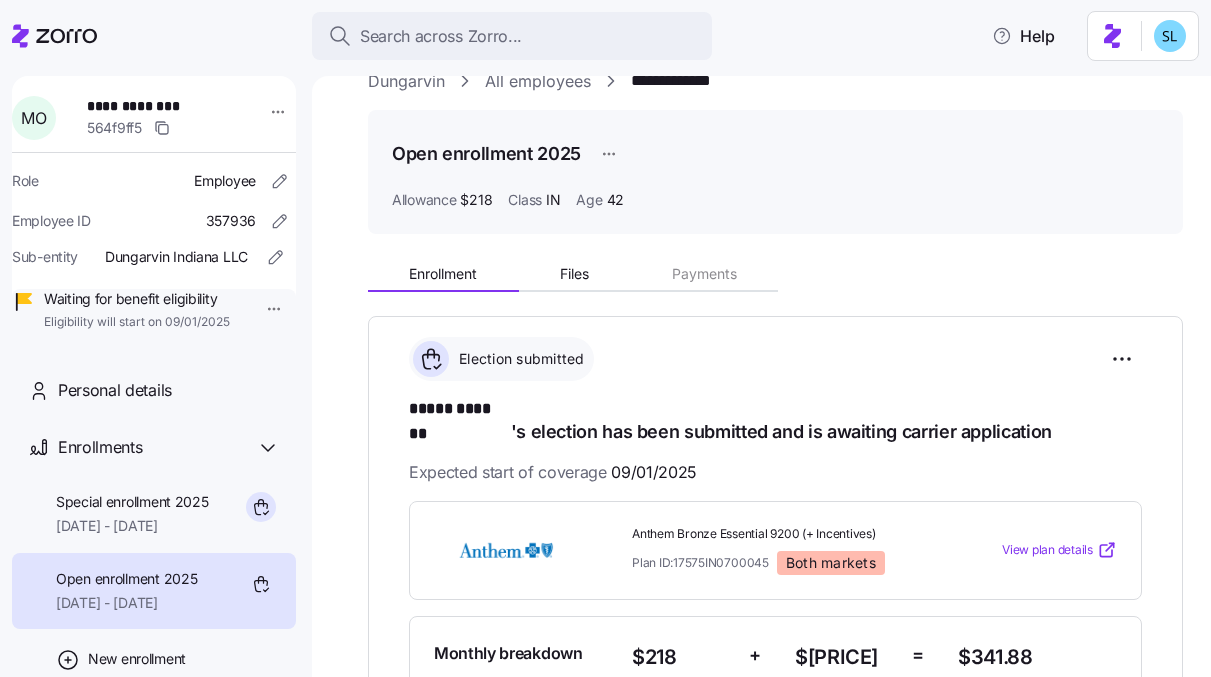 scroll, scrollTop: 6, scrollLeft: 0, axis: vertical 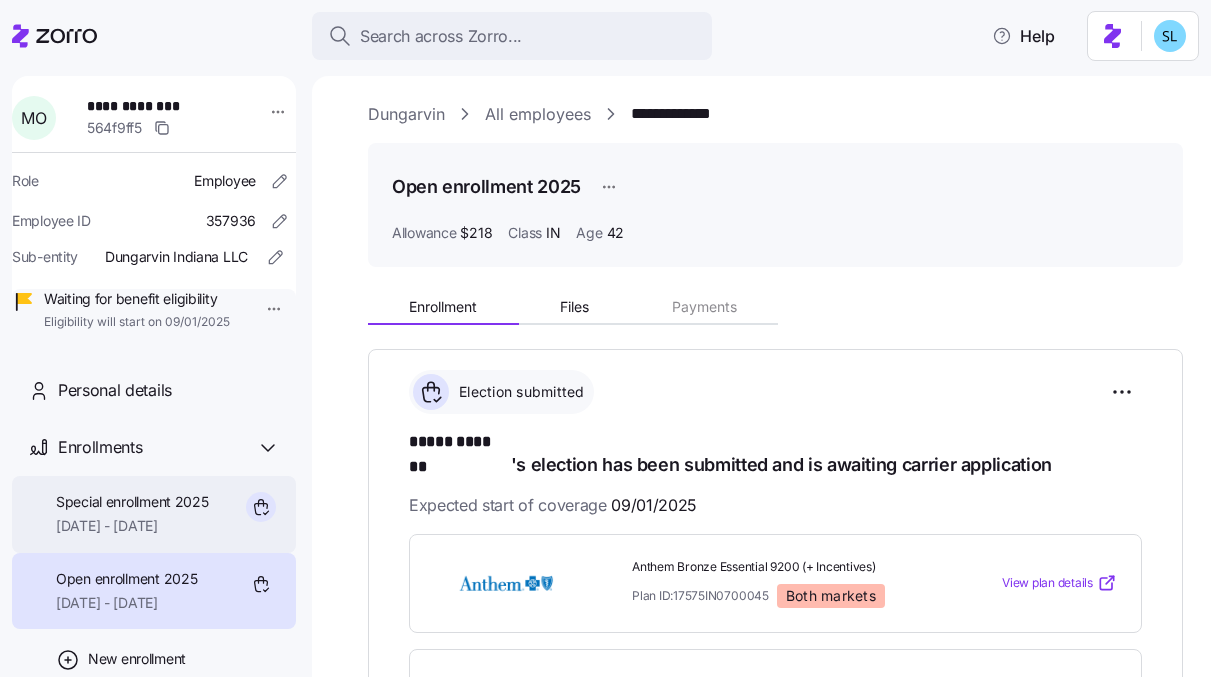click on "09/01/2025 - 12/31/2025" at bounding box center [132, 526] 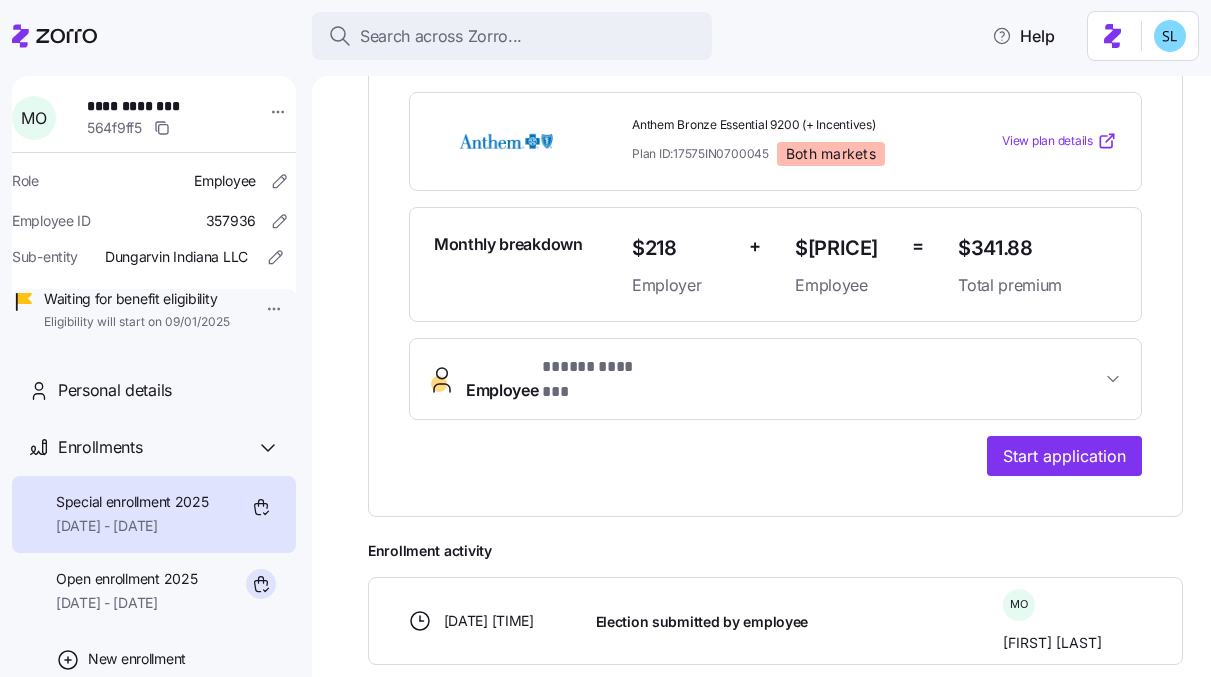 scroll, scrollTop: 456, scrollLeft: 0, axis: vertical 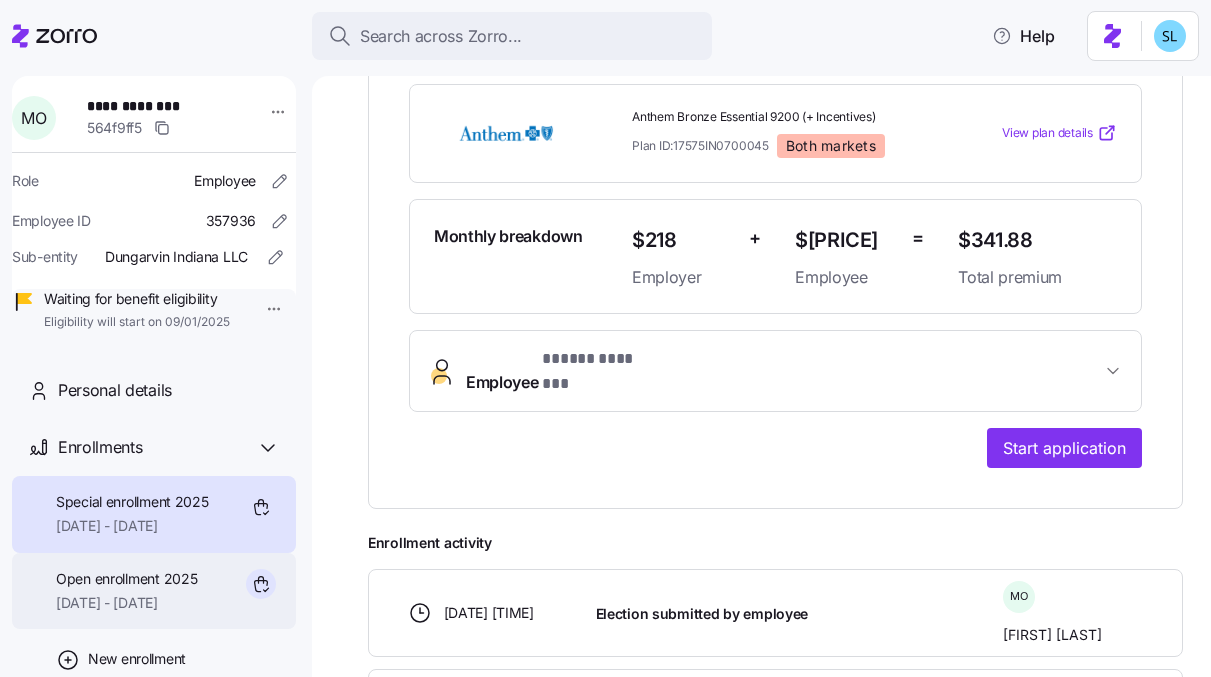 click on "Open enrollment 2025" at bounding box center [126, 579] 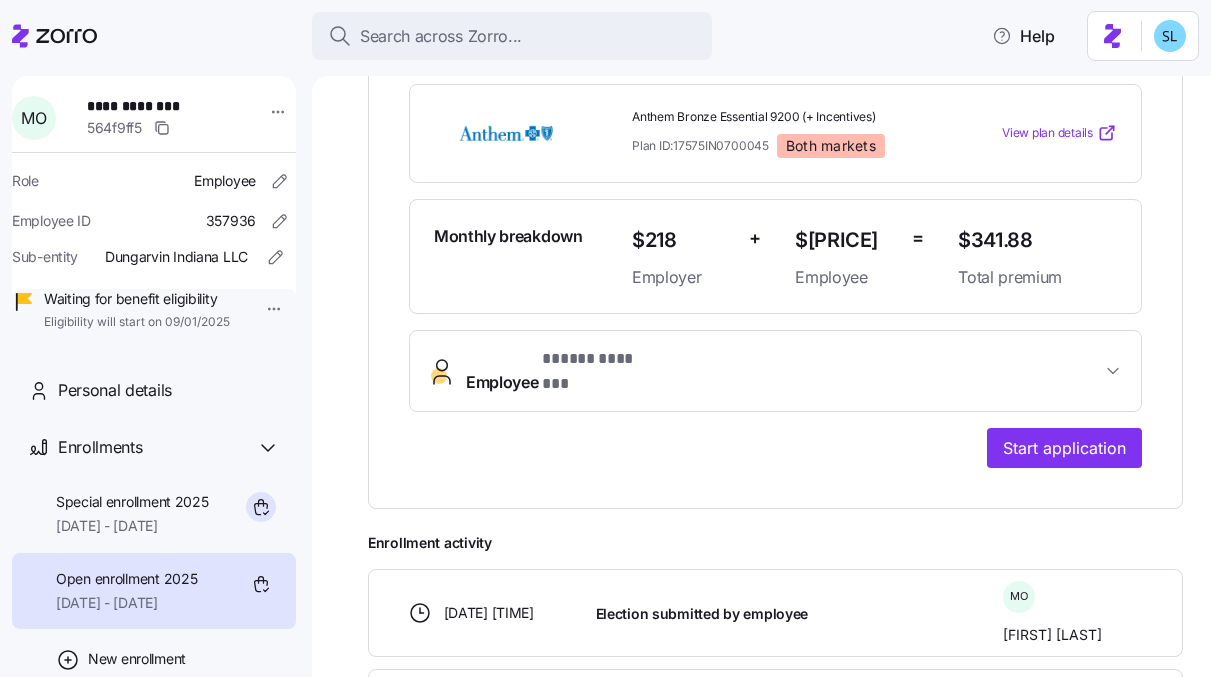 scroll, scrollTop: 0, scrollLeft: 0, axis: both 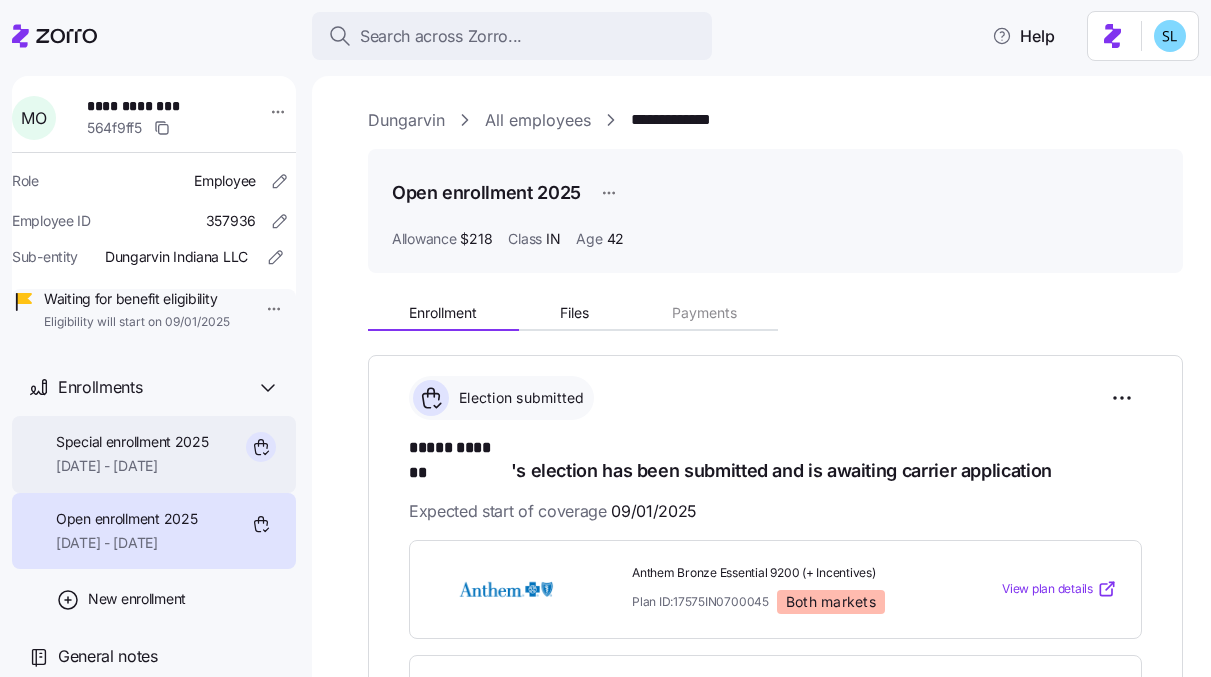 click on "09/01/2025 - 12/31/2025" at bounding box center [132, 466] 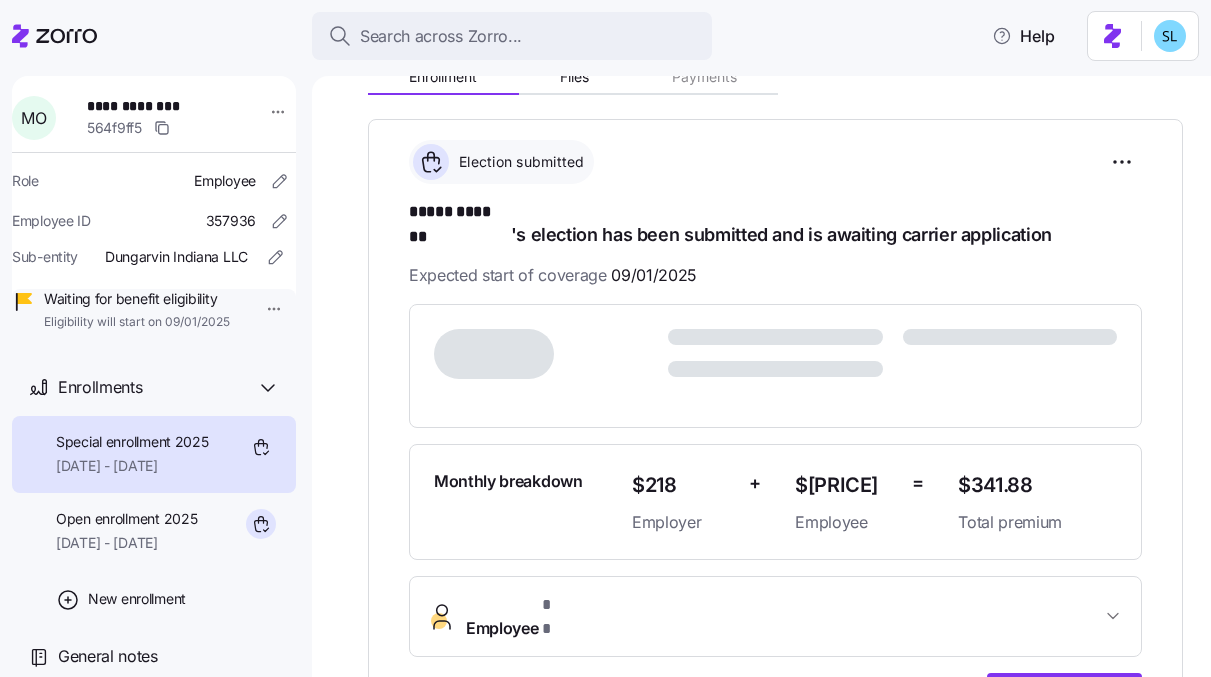 scroll, scrollTop: 269, scrollLeft: 0, axis: vertical 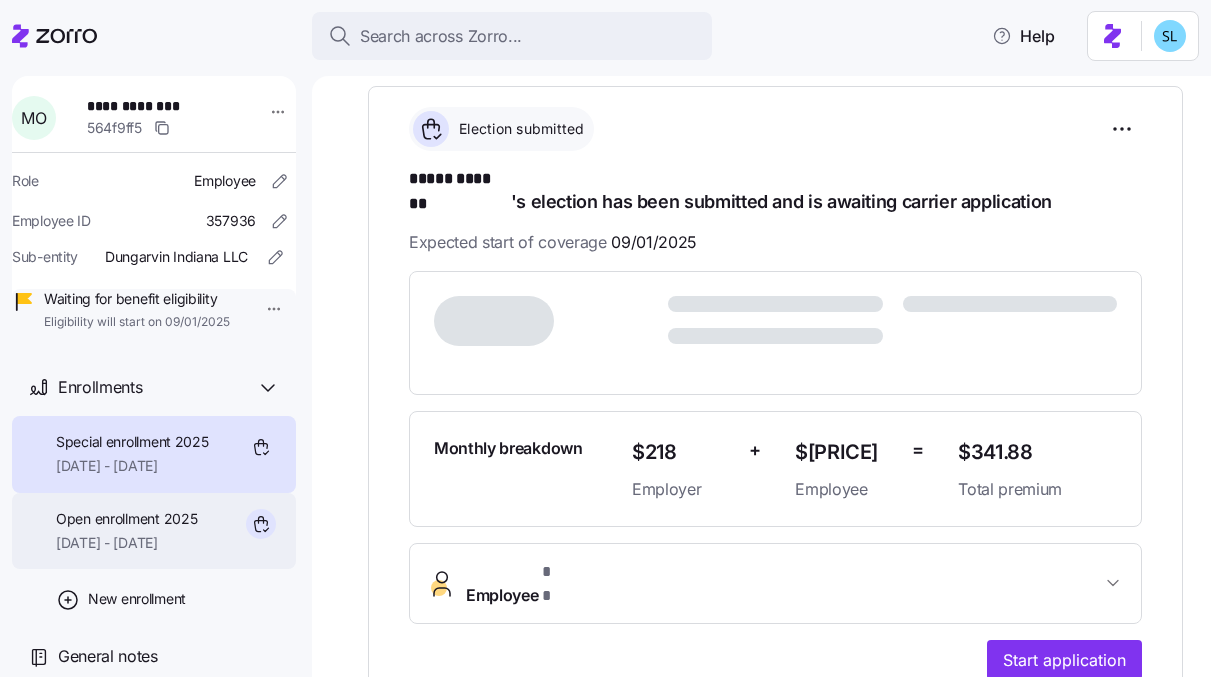 click on "Open enrollment 2025" at bounding box center [126, 519] 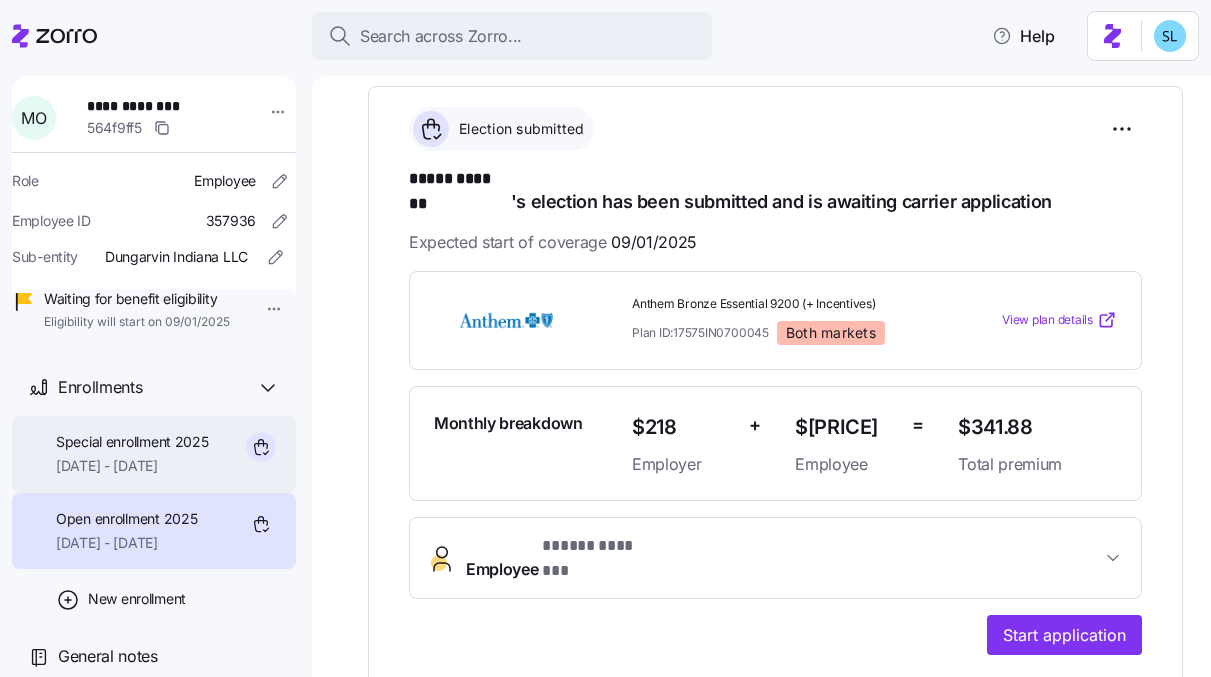 click on "[DATE] - [DATE]" at bounding box center [132, 466] 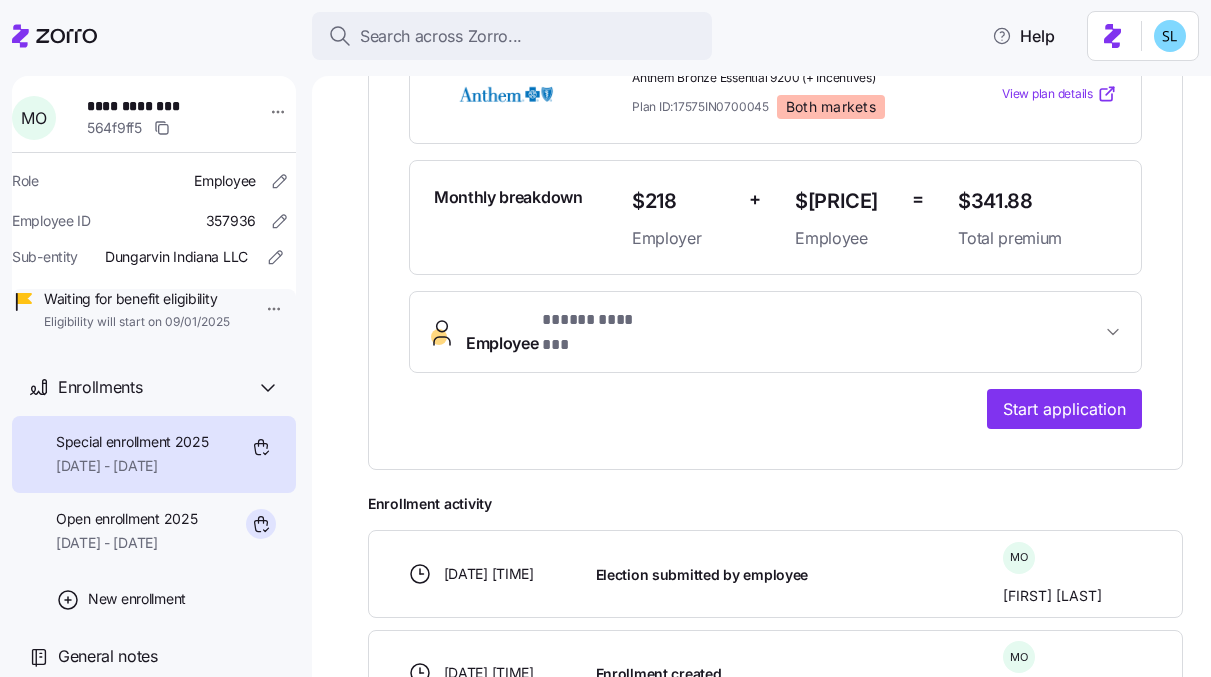 scroll, scrollTop: 256, scrollLeft: 0, axis: vertical 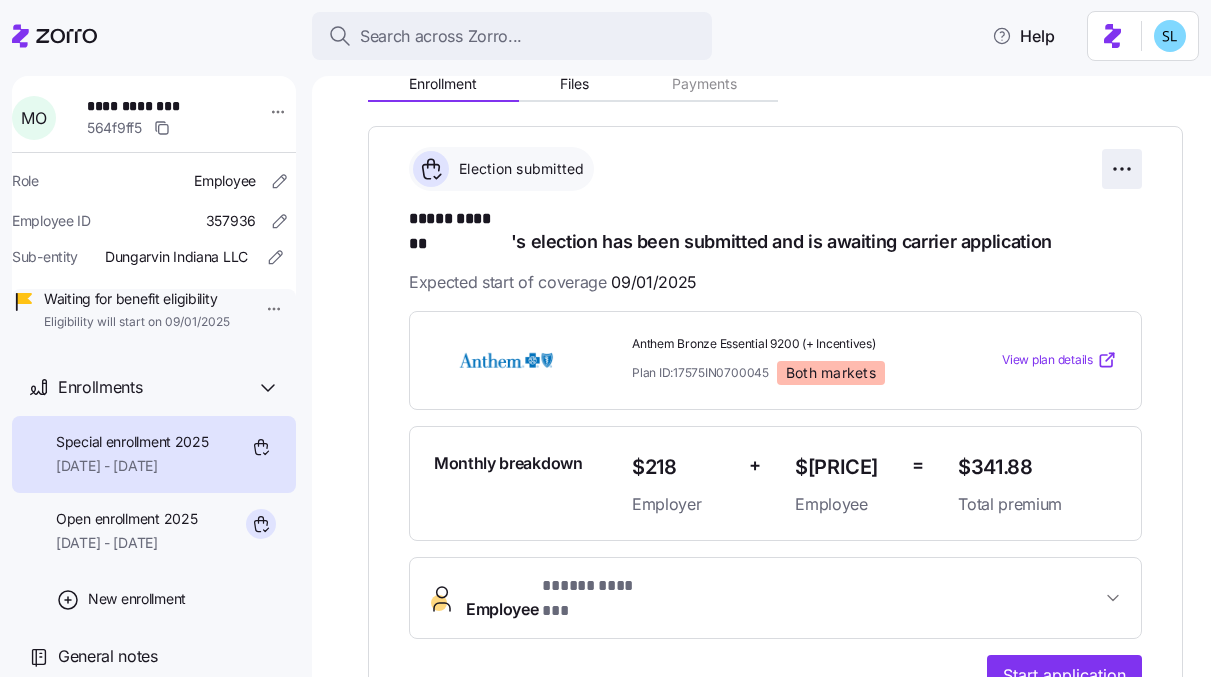 click on "**********" at bounding box center [605, 332] 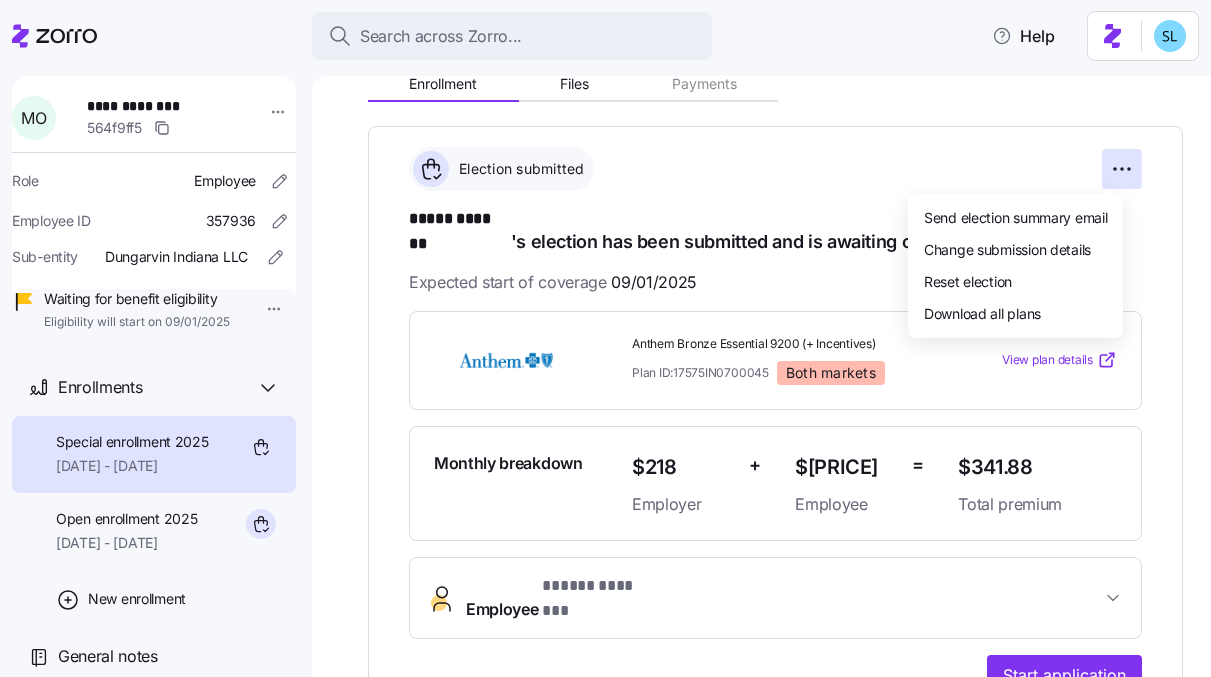 click on "**********" at bounding box center (605, 332) 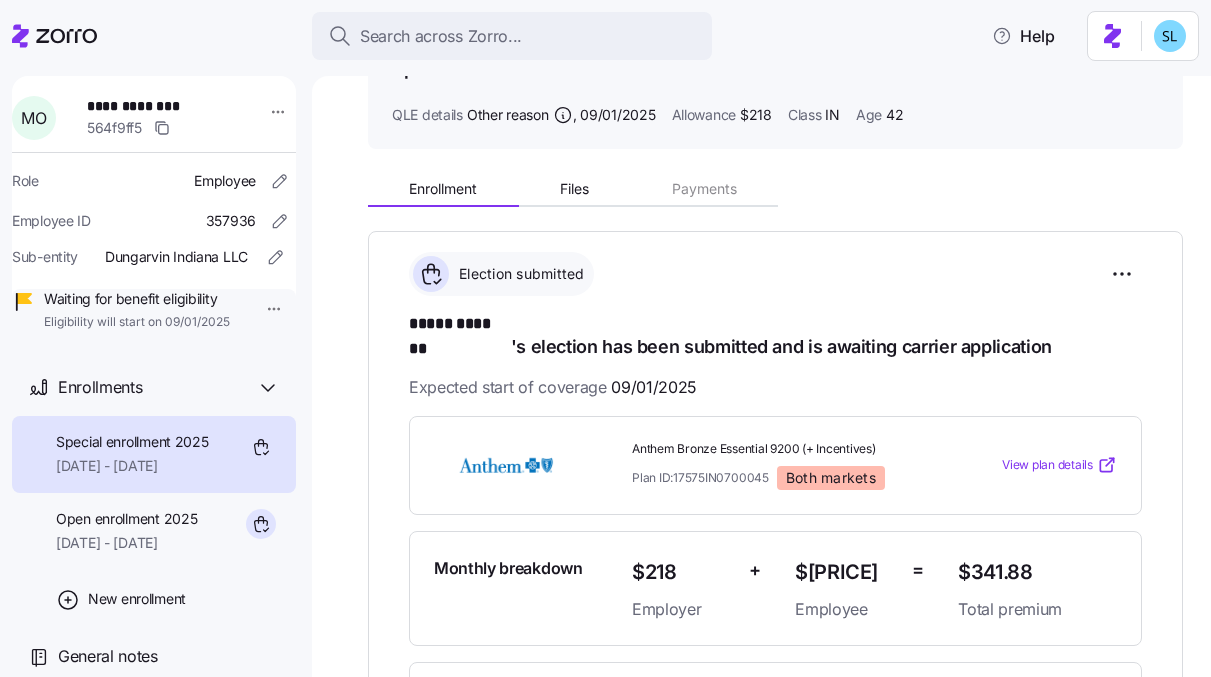 scroll, scrollTop: 153, scrollLeft: 0, axis: vertical 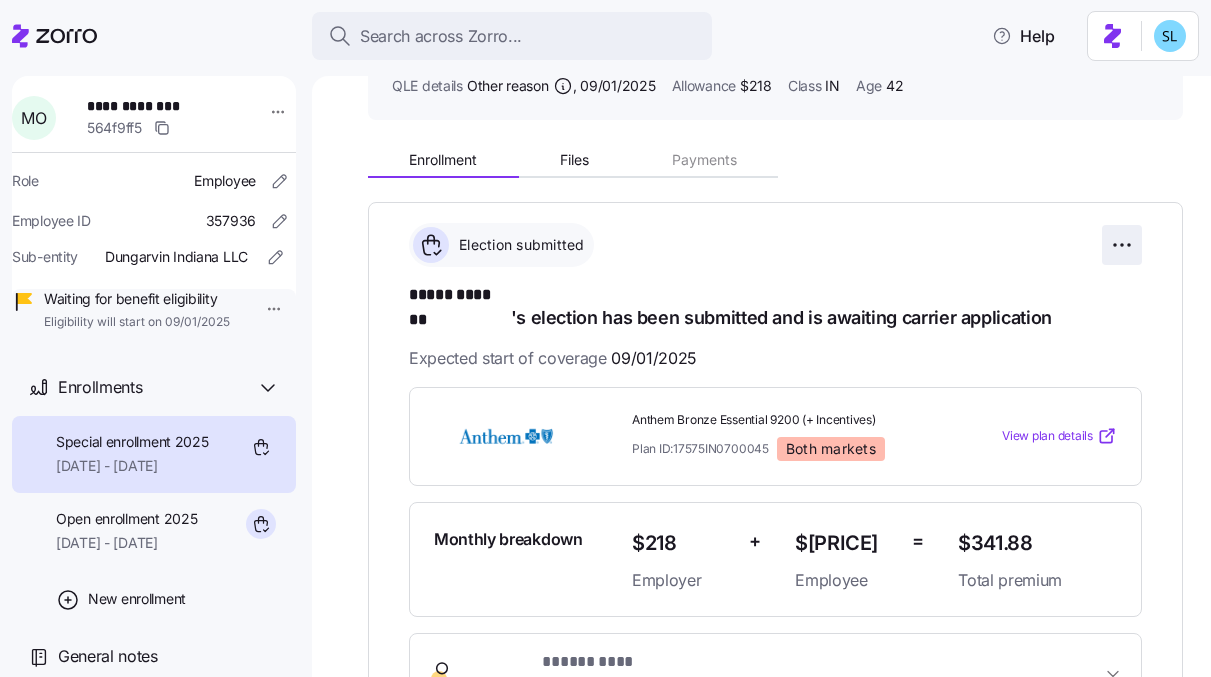 click on "**********" at bounding box center (605, 332) 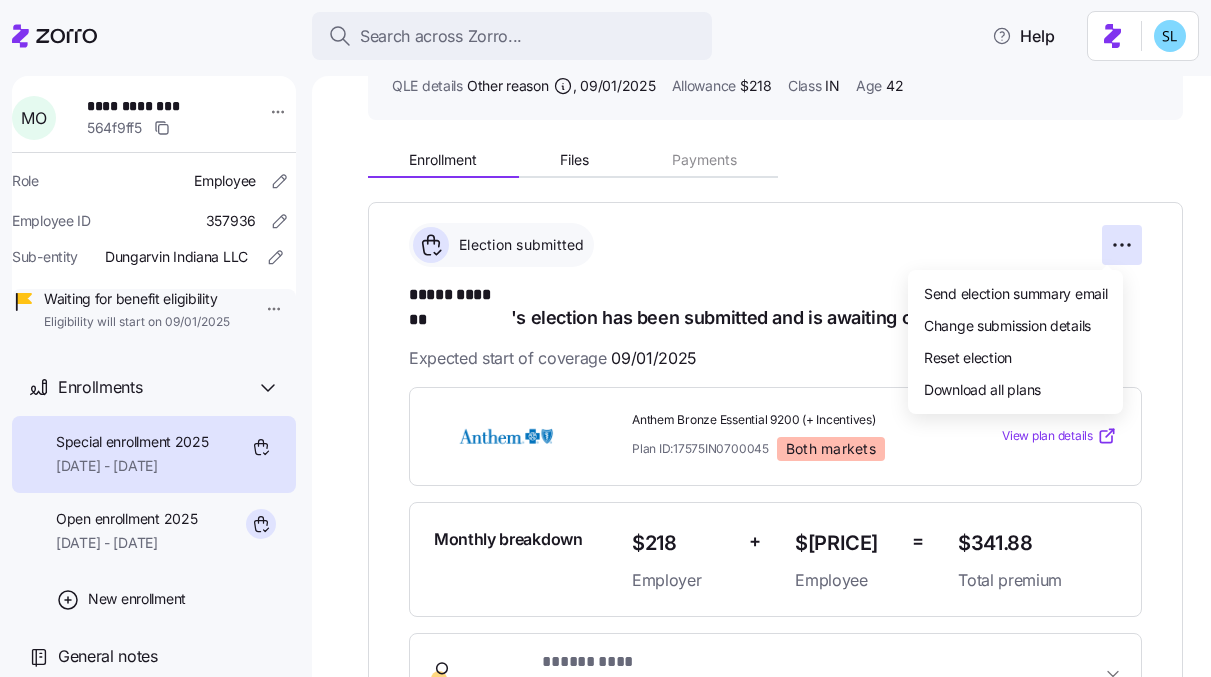 click on "**********" at bounding box center [605, 332] 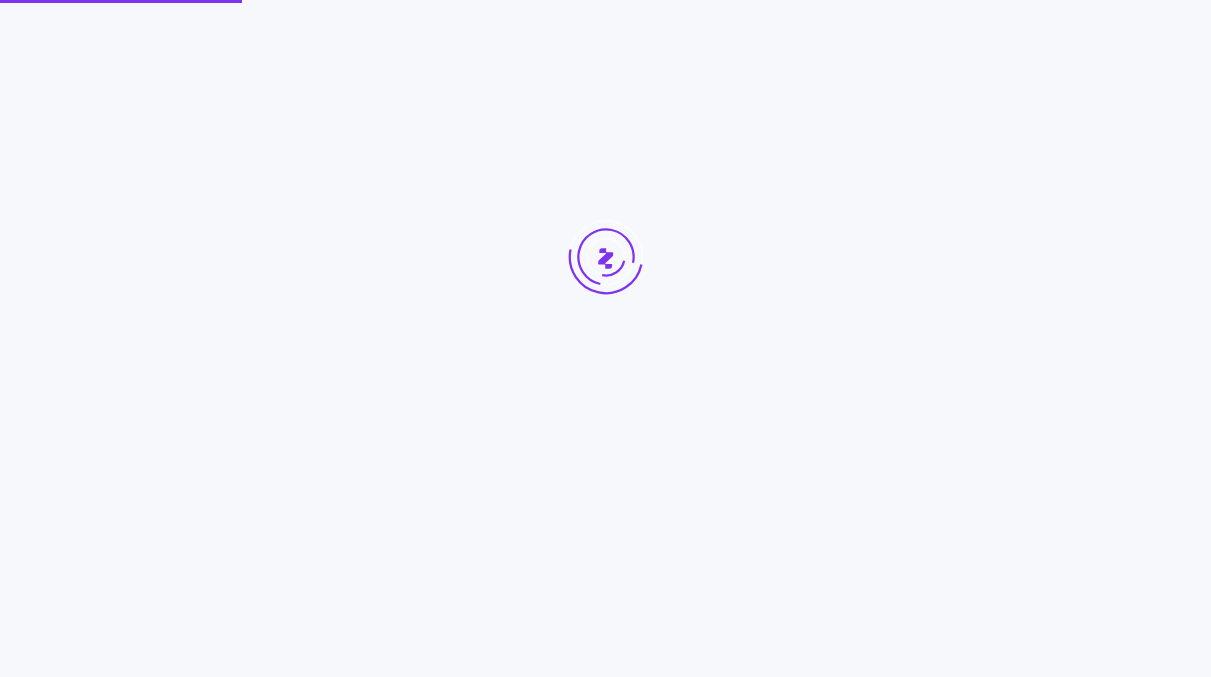 scroll, scrollTop: 0, scrollLeft: 0, axis: both 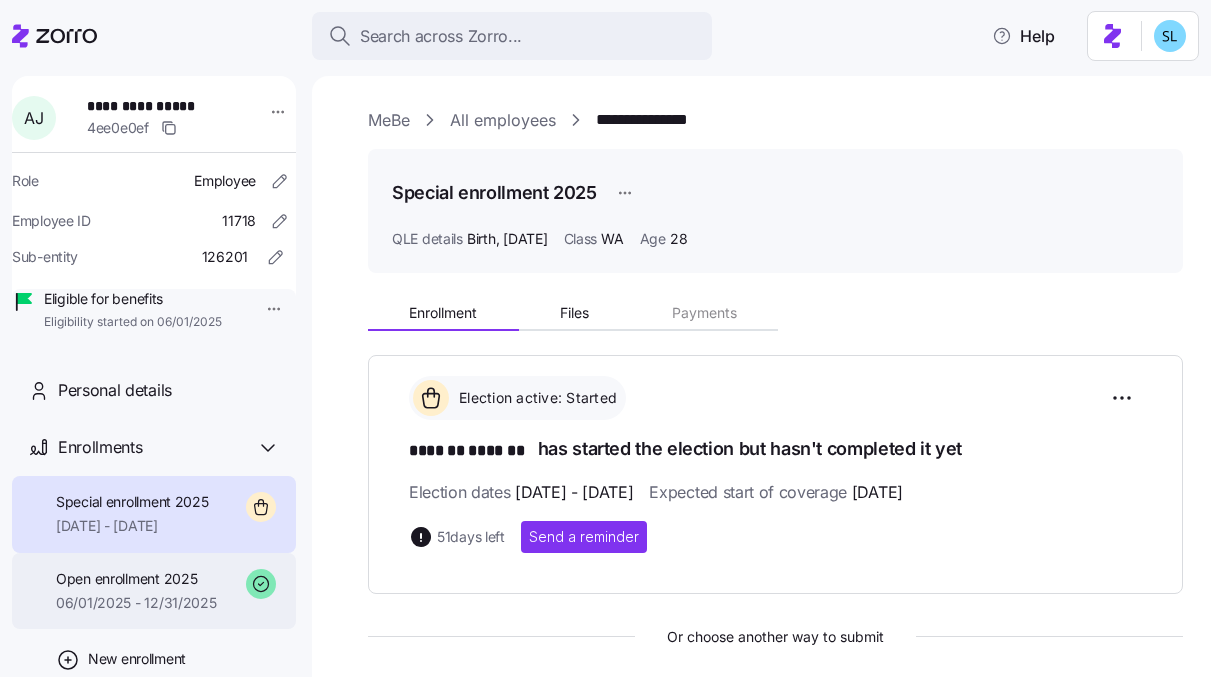 click on "Open enrollment 2025 06/01/2025 - 12/31/2025" at bounding box center [136, 591] 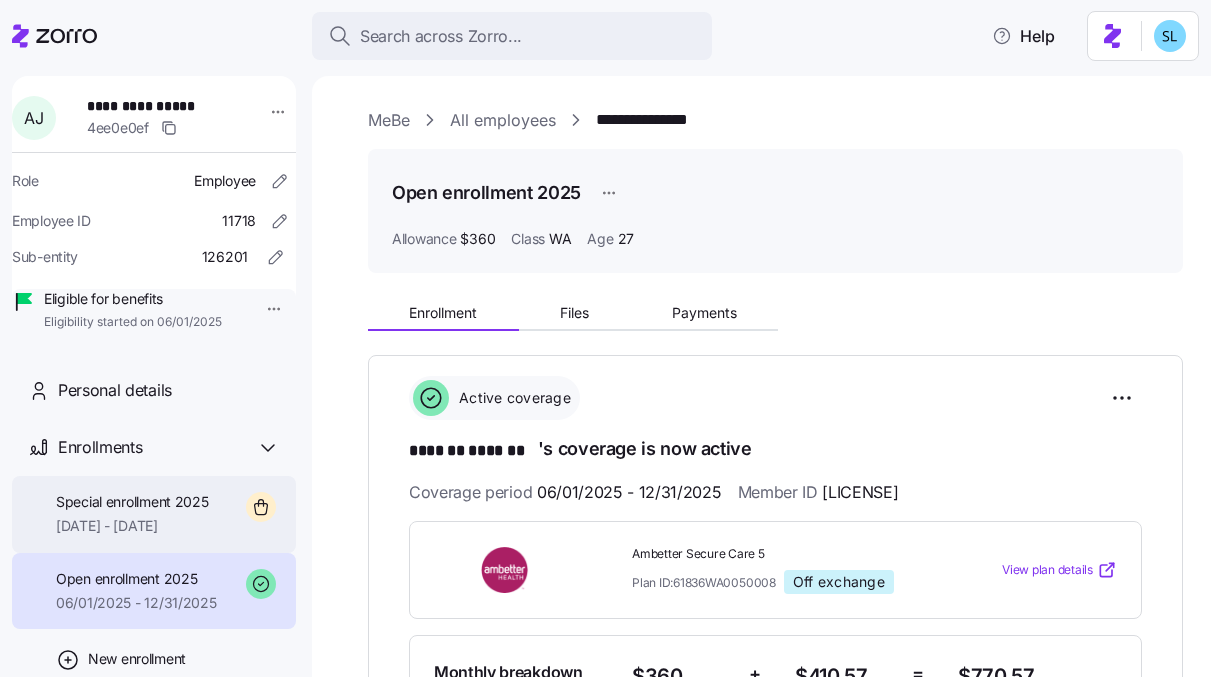 click on "07/29/2025 - 12/31/2025" at bounding box center [132, 526] 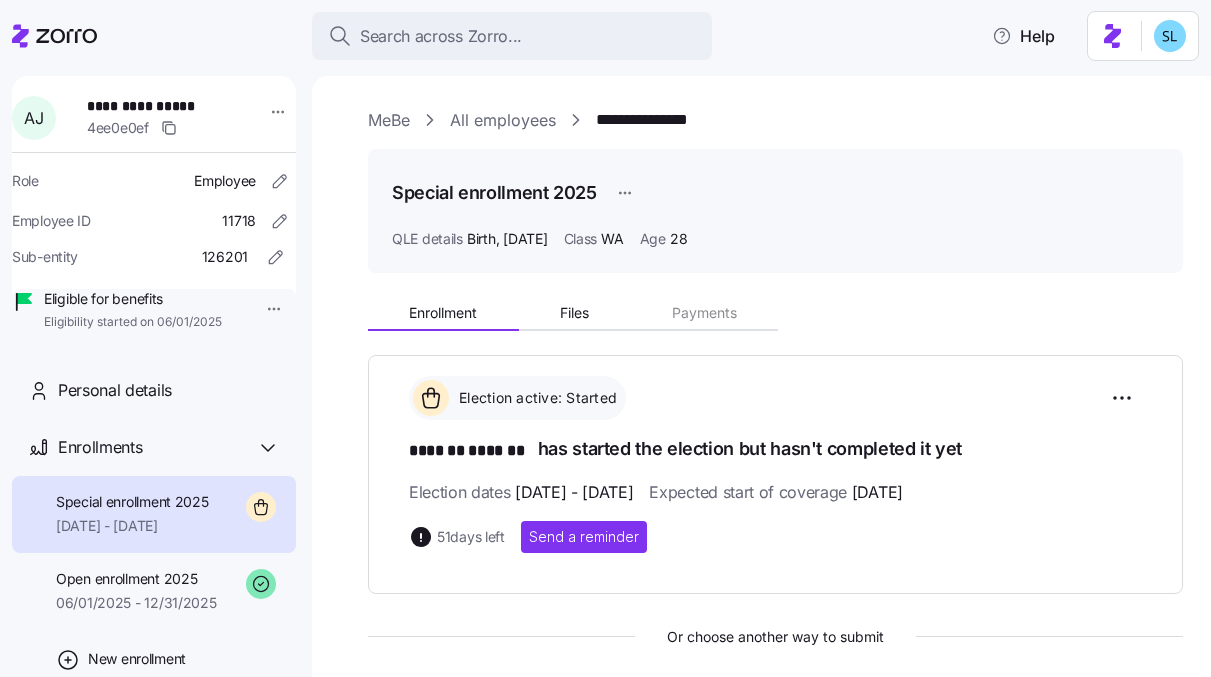 scroll, scrollTop: 354, scrollLeft: 0, axis: vertical 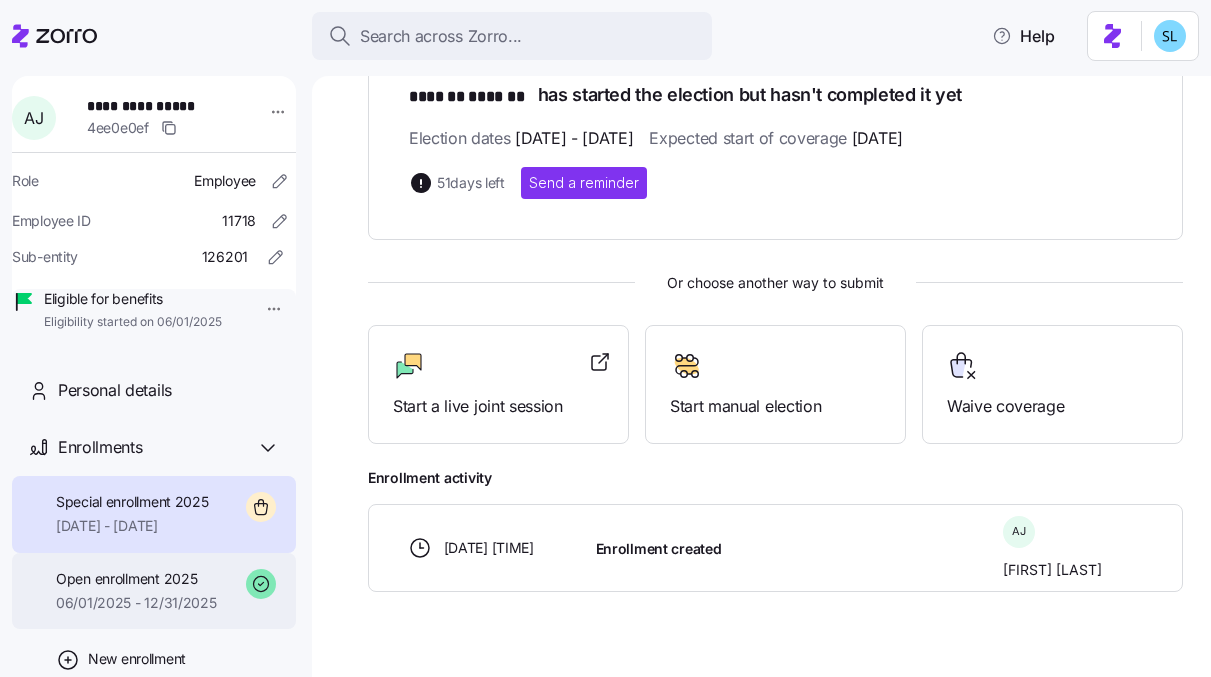 click on "Open enrollment 2025" at bounding box center (136, 579) 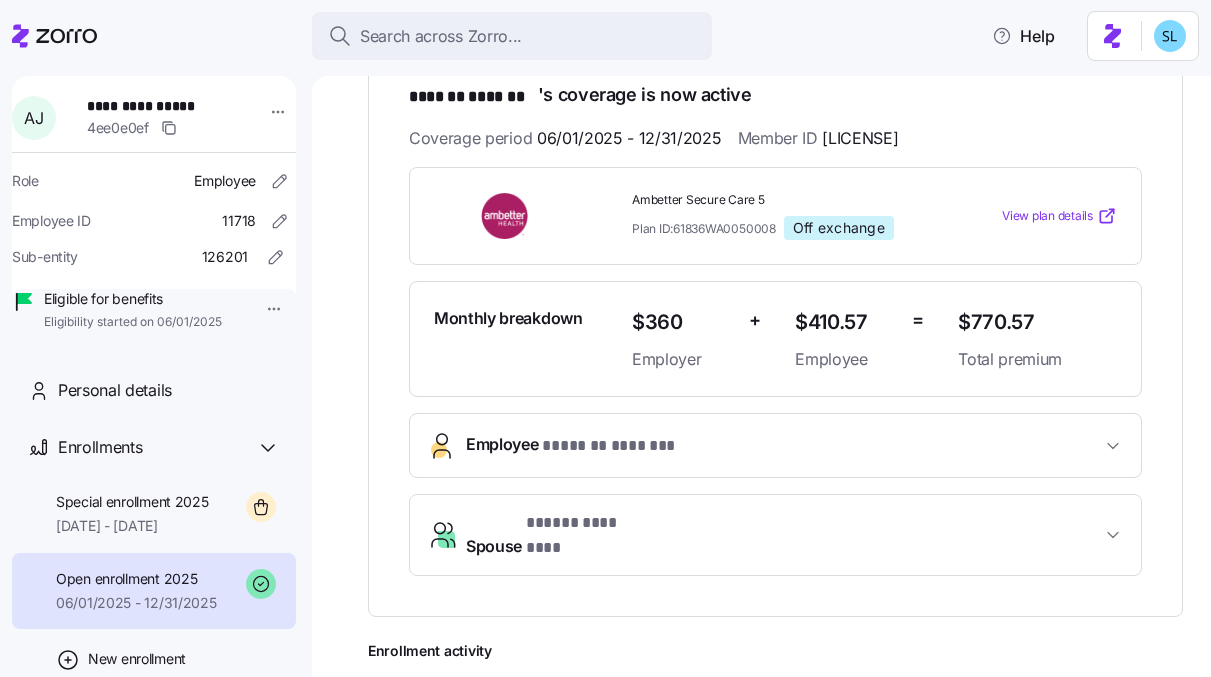 click on "* *******   ******* *" at bounding box center [610, 446] 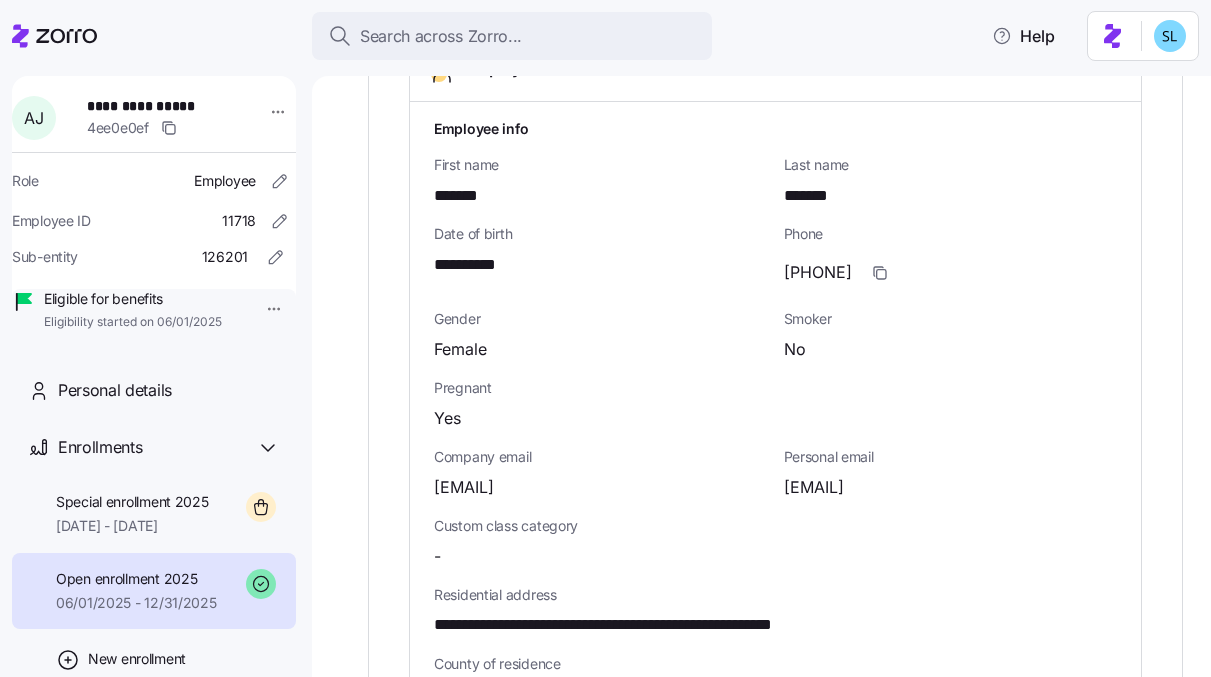 scroll, scrollTop: 776, scrollLeft: 0, axis: vertical 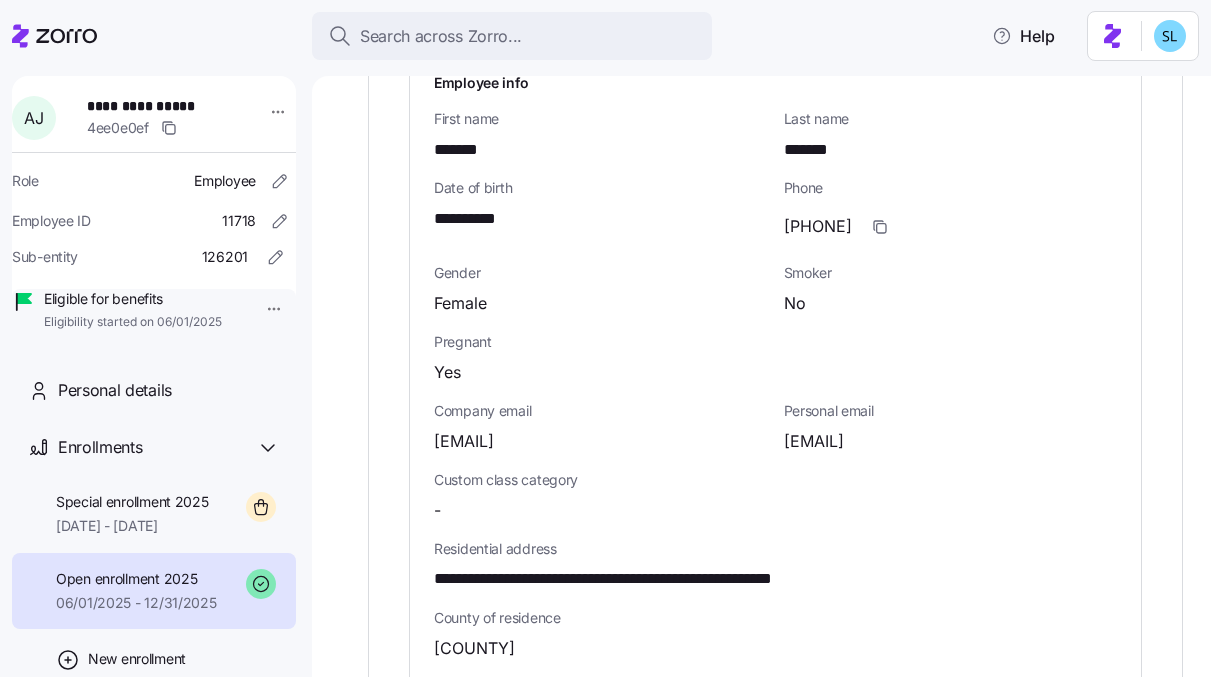 drag, startPoint x: 997, startPoint y: 436, endPoint x: 779, endPoint y: 437, distance: 218.00229 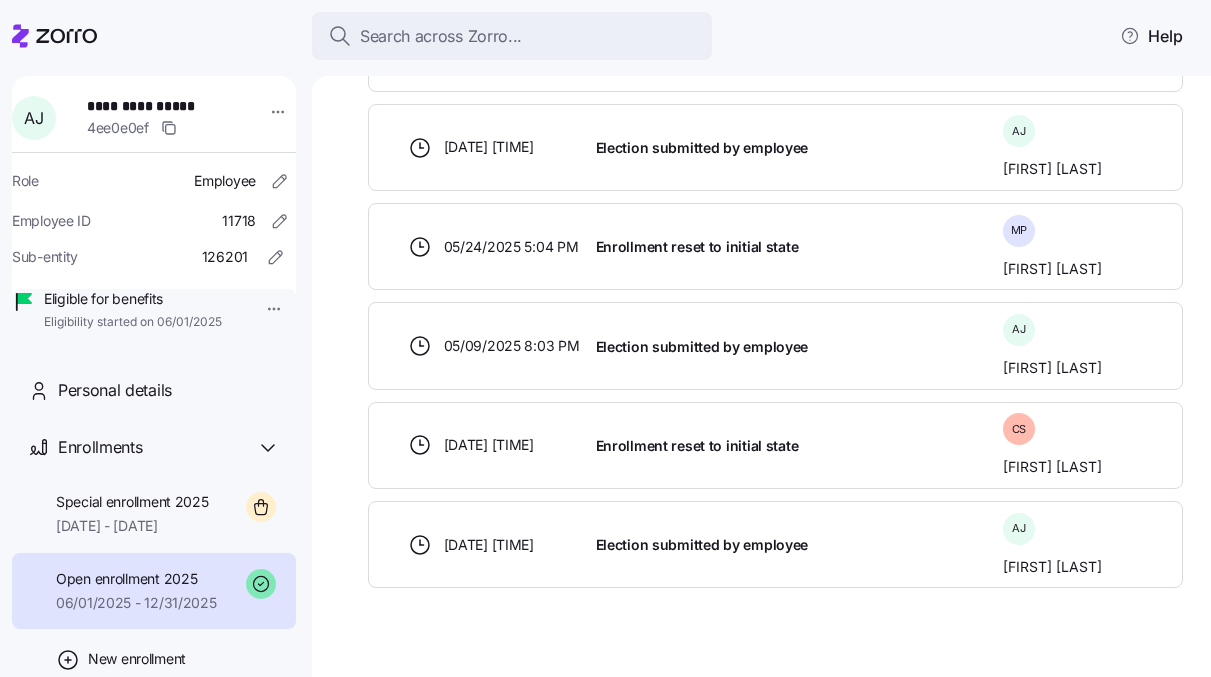 scroll, scrollTop: 2240, scrollLeft: 0, axis: vertical 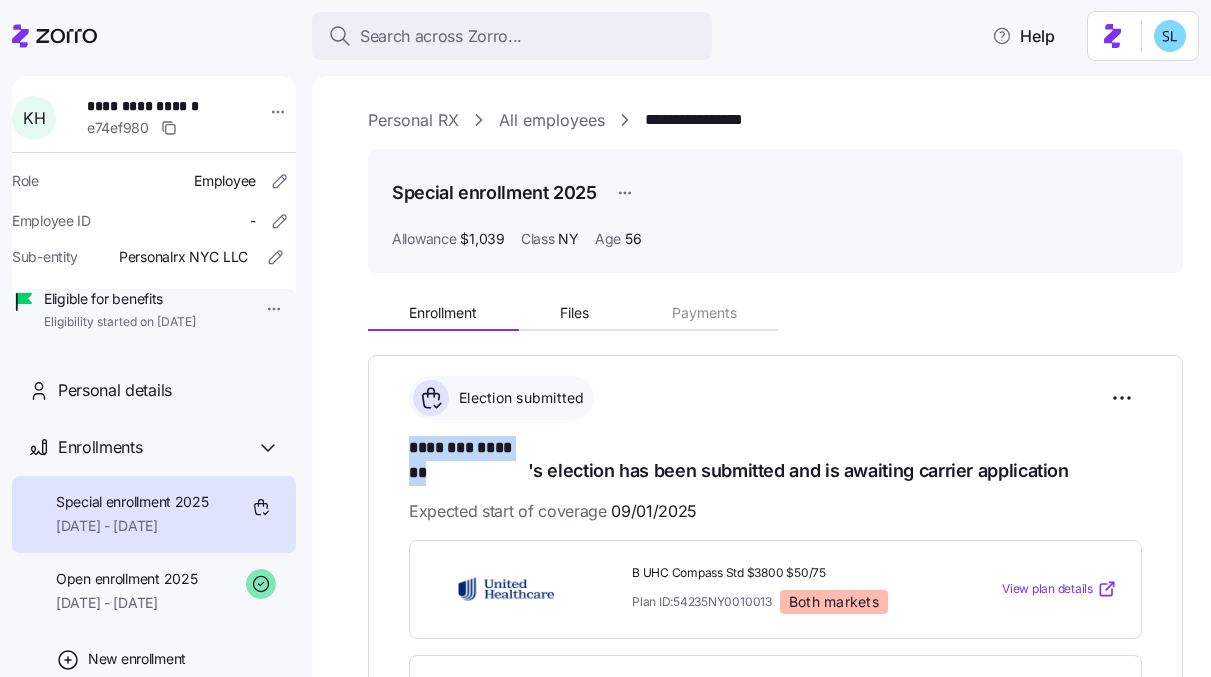 drag, startPoint x: 528, startPoint y: 448, endPoint x: 407, endPoint y: 441, distance: 121.20231 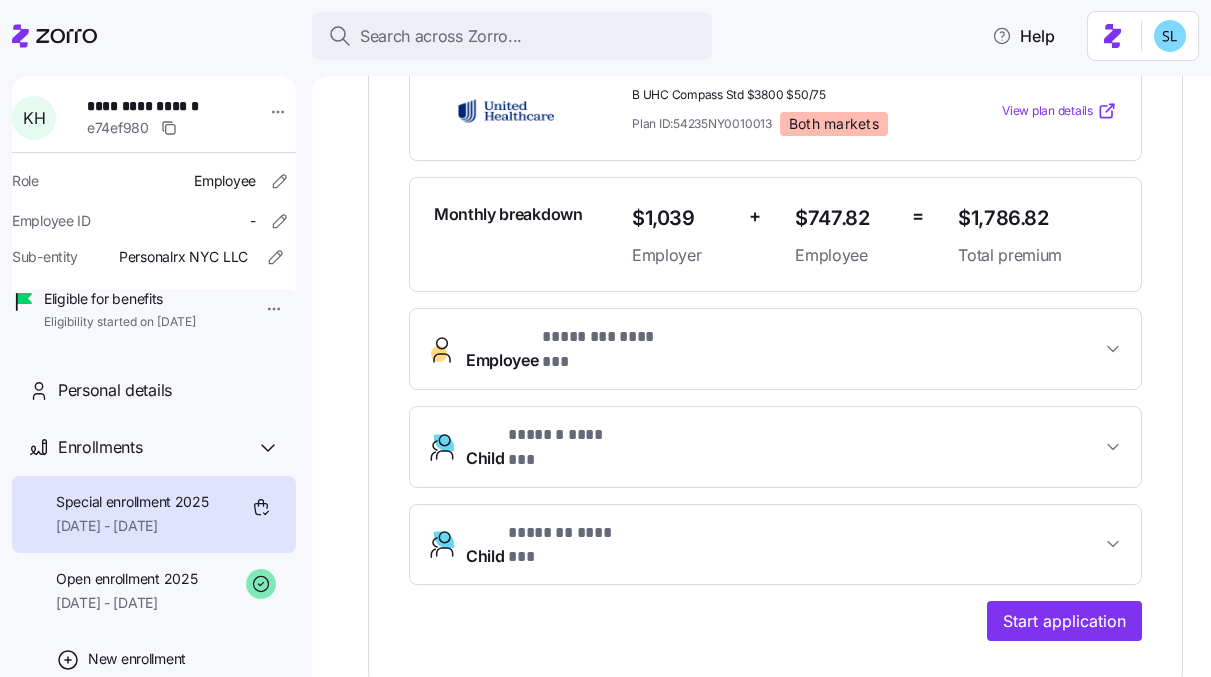 scroll, scrollTop: 121, scrollLeft: 0, axis: vertical 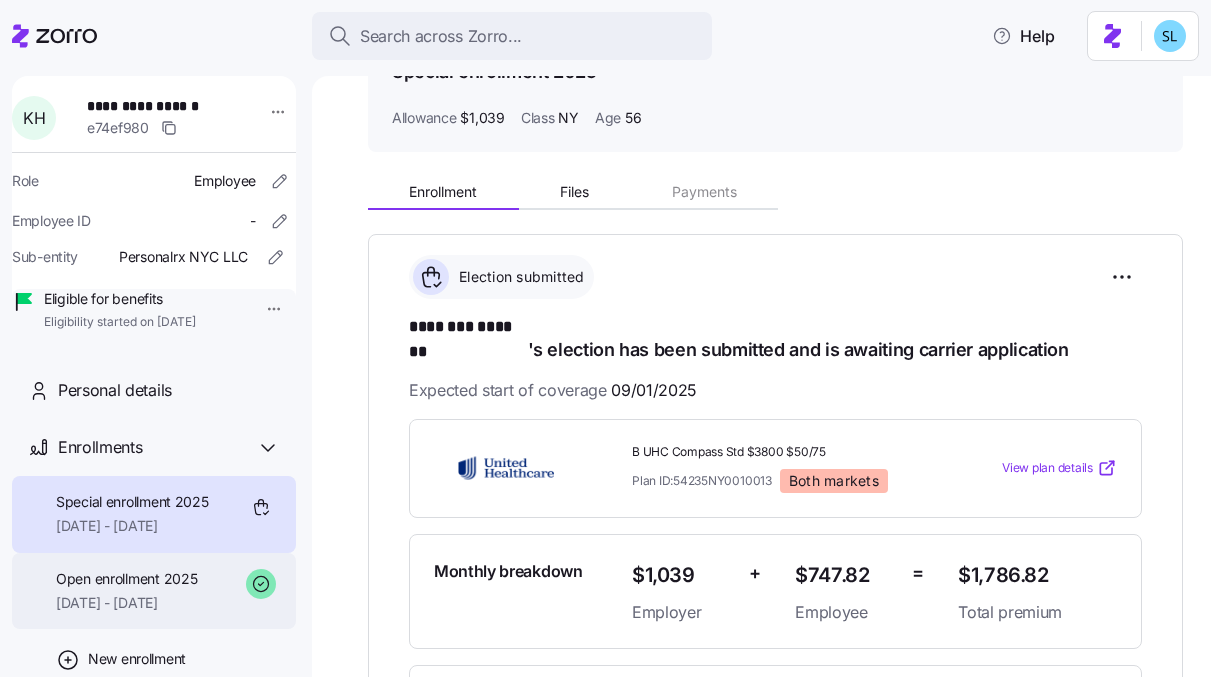 click on "Open enrollment 2025" at bounding box center [126, 579] 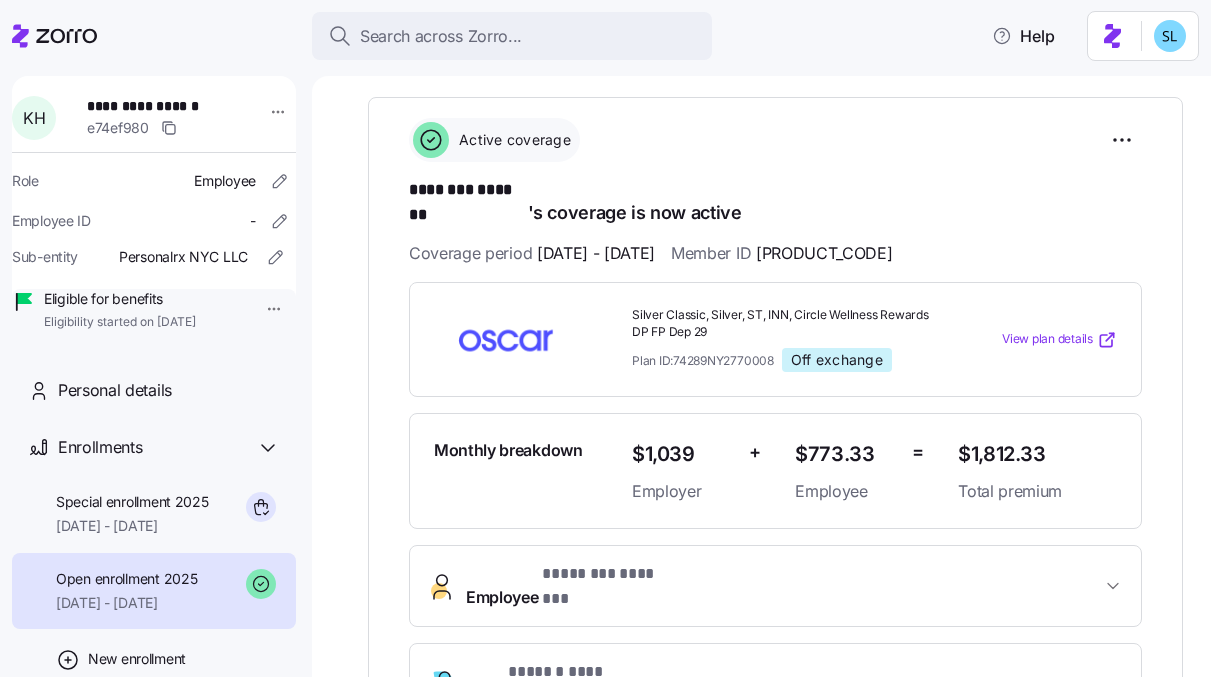 scroll, scrollTop: 311, scrollLeft: 0, axis: vertical 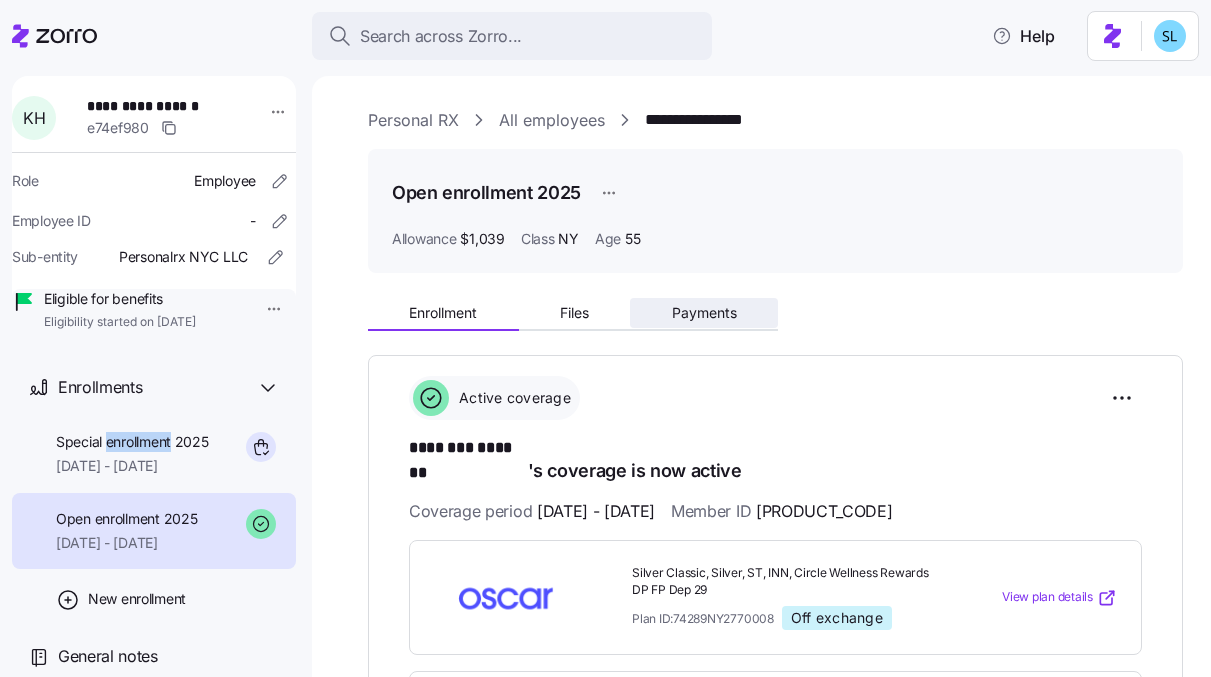 click on "Payments" at bounding box center [704, 313] 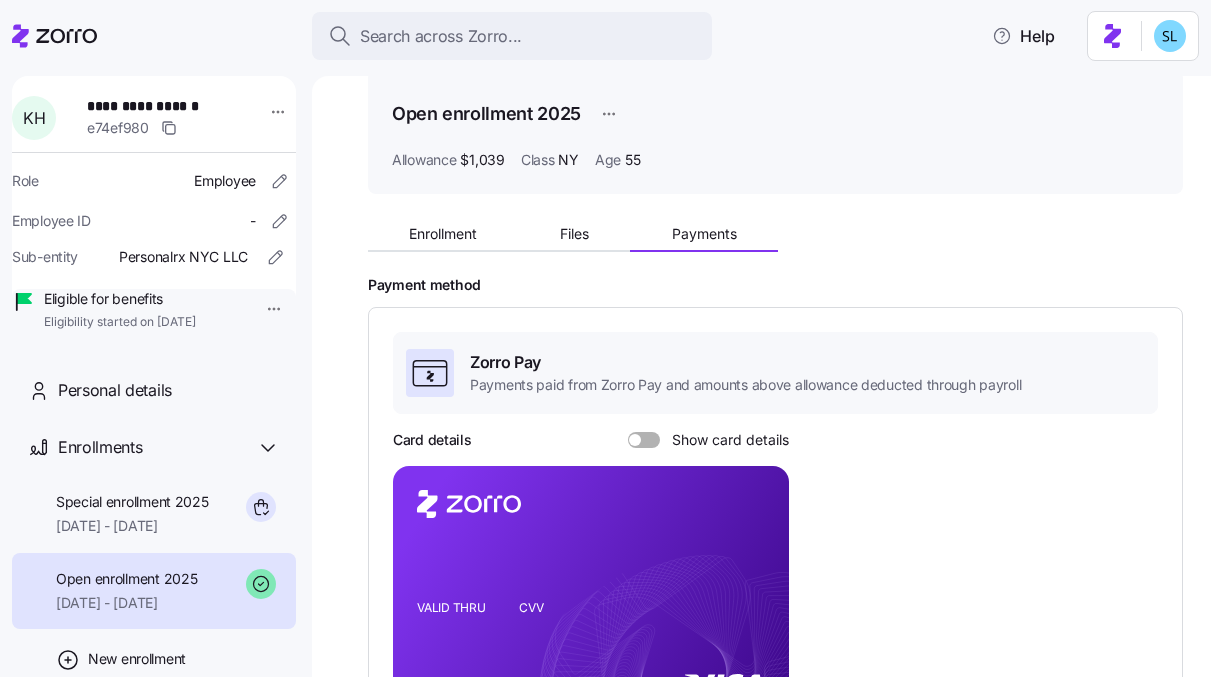 scroll, scrollTop: 91, scrollLeft: 0, axis: vertical 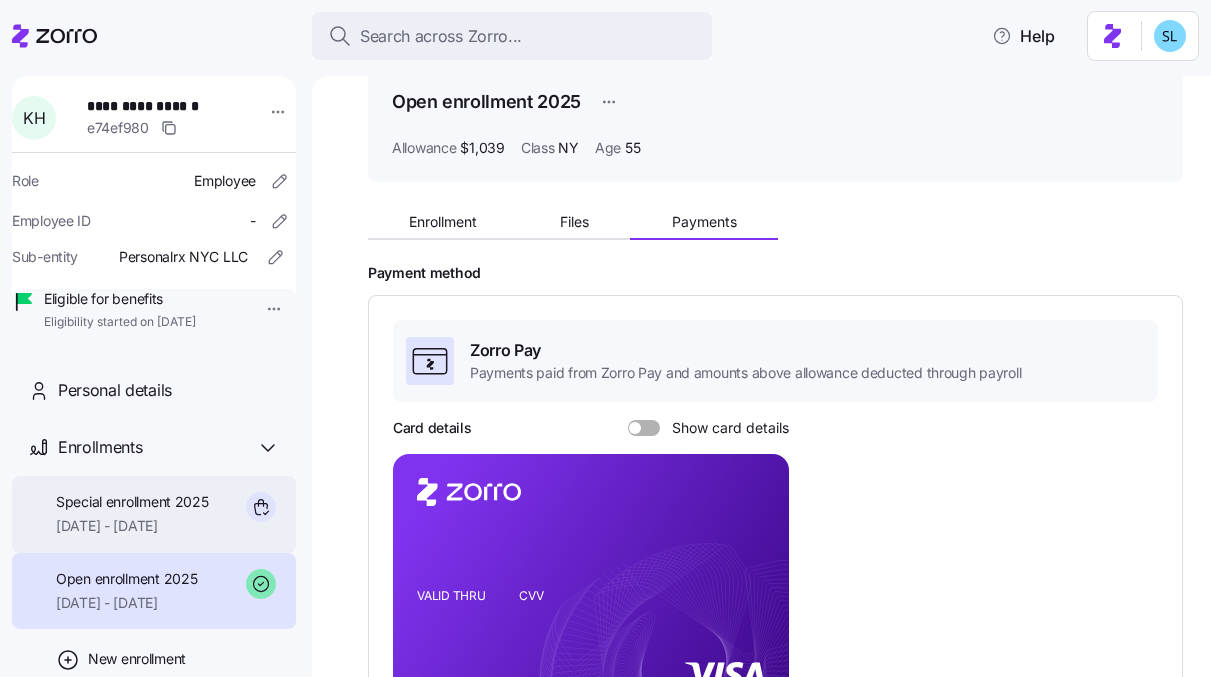 click on "Special enrollment 2025 09/01/2025 - 12/31/2025" at bounding box center (154, 514) 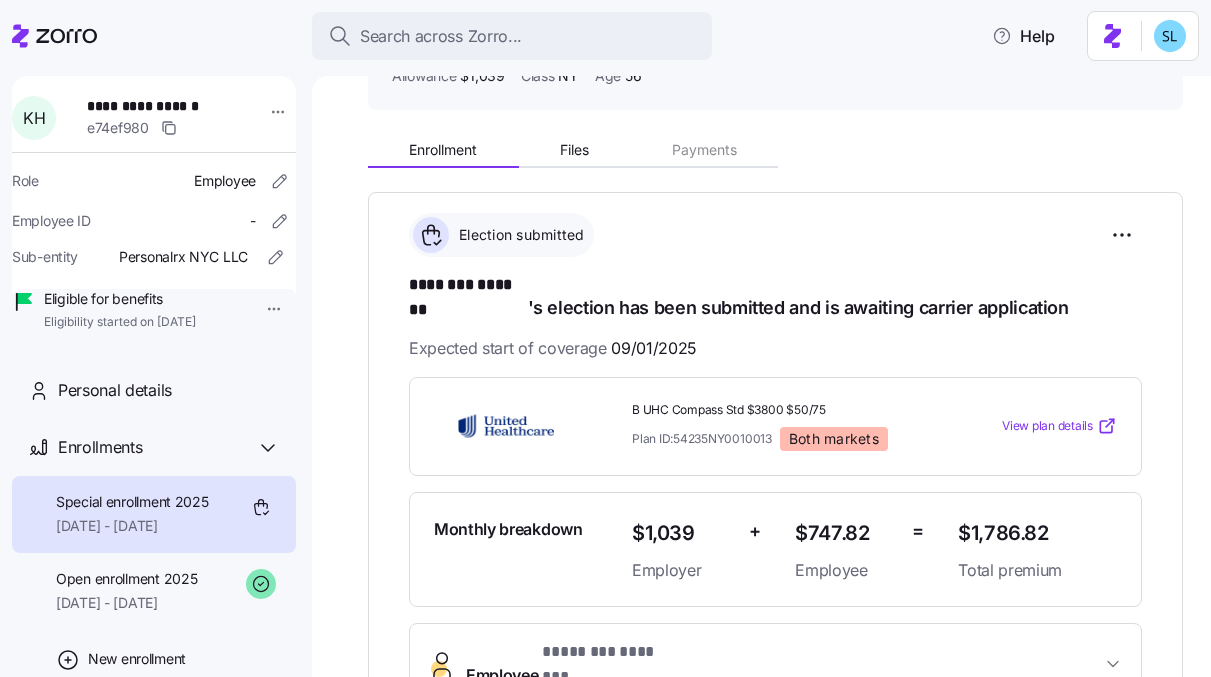 scroll, scrollTop: 229, scrollLeft: 0, axis: vertical 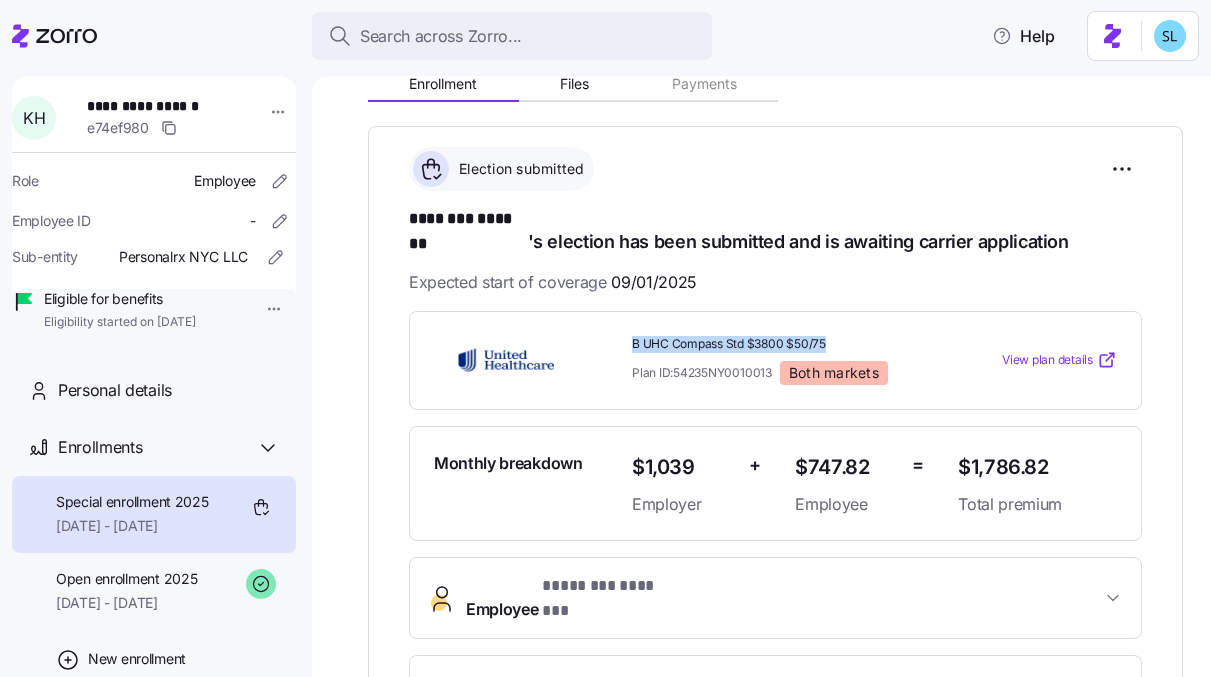 drag, startPoint x: 842, startPoint y: 323, endPoint x: 630, endPoint y: 321, distance: 212.00943 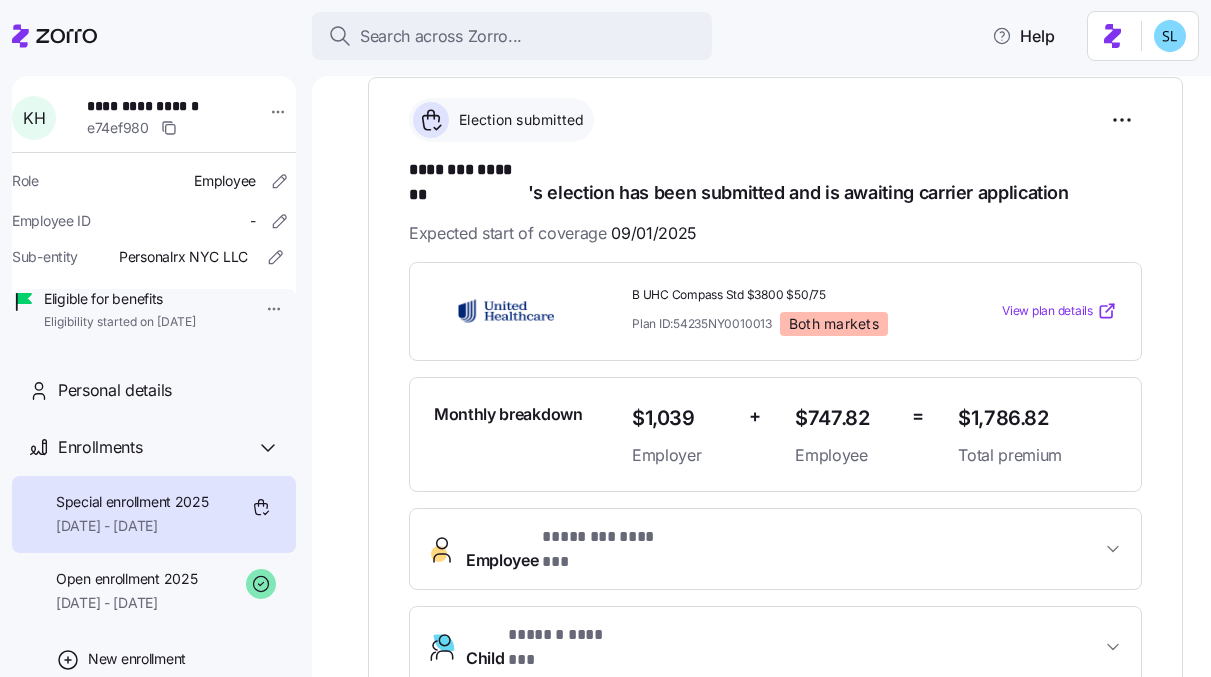scroll, scrollTop: 282, scrollLeft: 0, axis: vertical 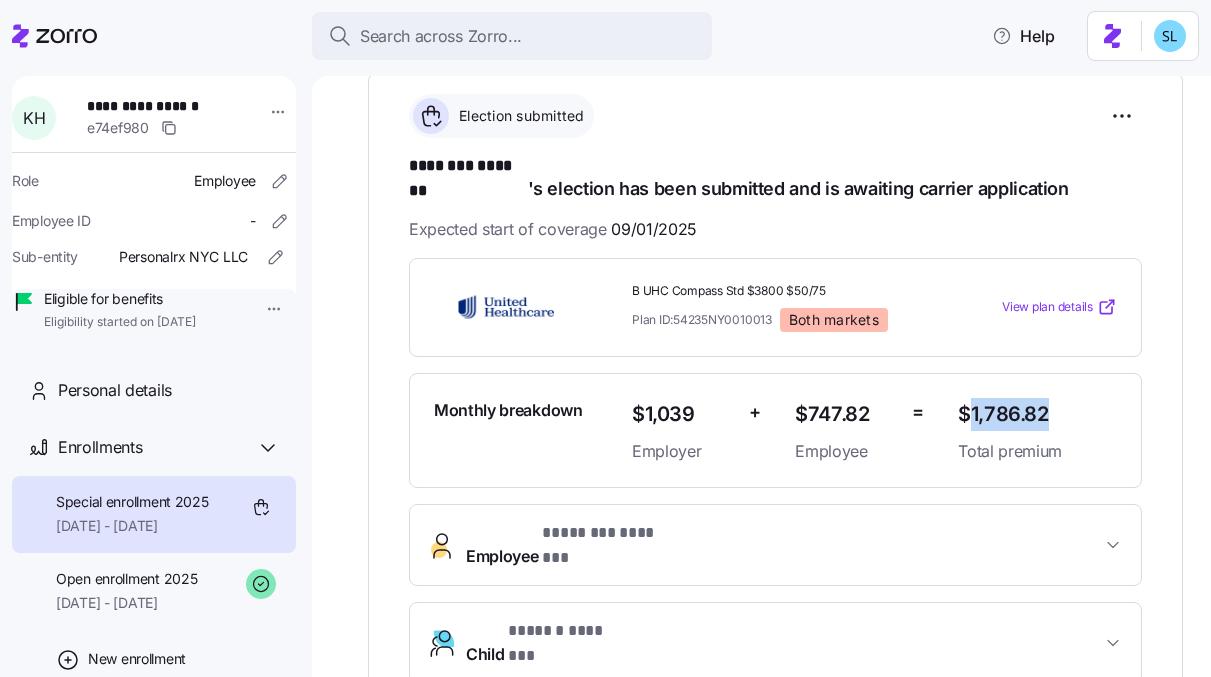 drag, startPoint x: 1034, startPoint y: 399, endPoint x: 957, endPoint y: 396, distance: 77.05842 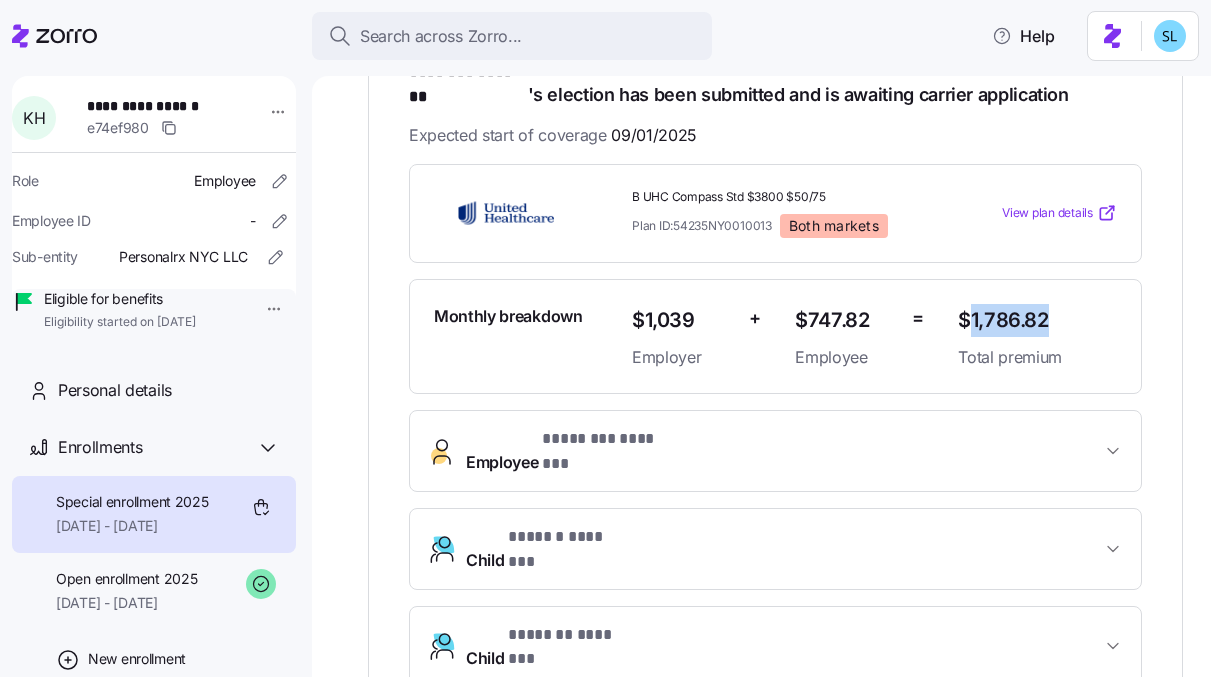 scroll, scrollTop: 406, scrollLeft: 0, axis: vertical 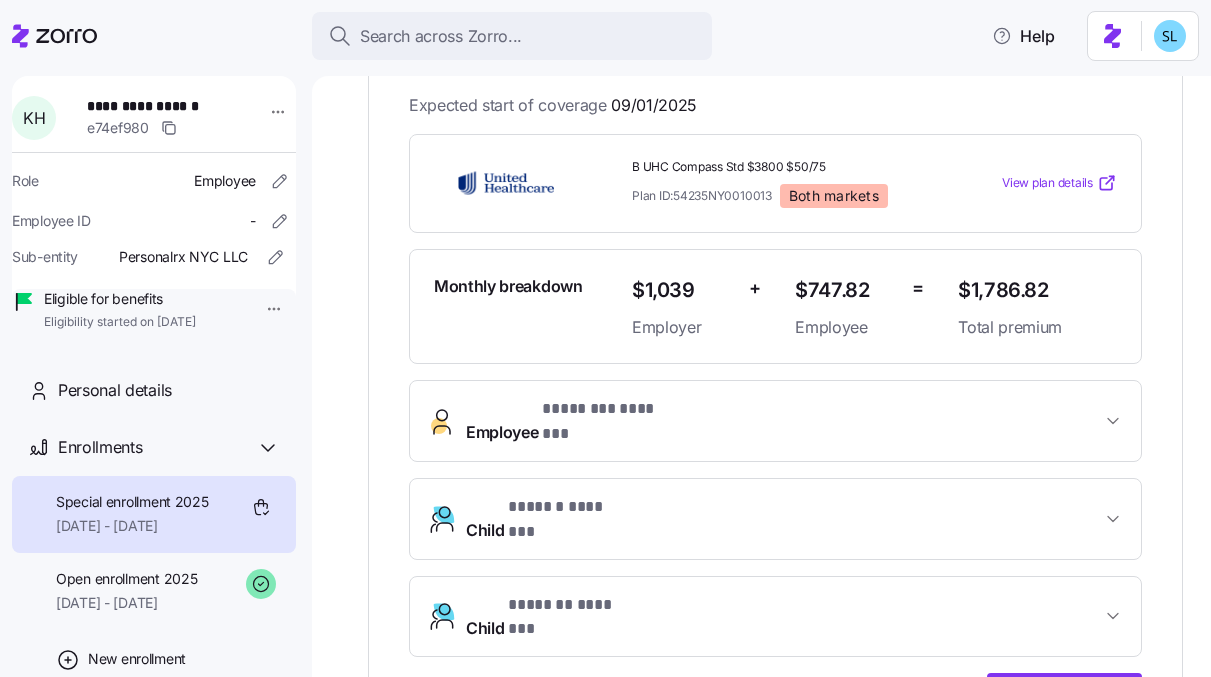 click on "**********" at bounding box center [775, 351] 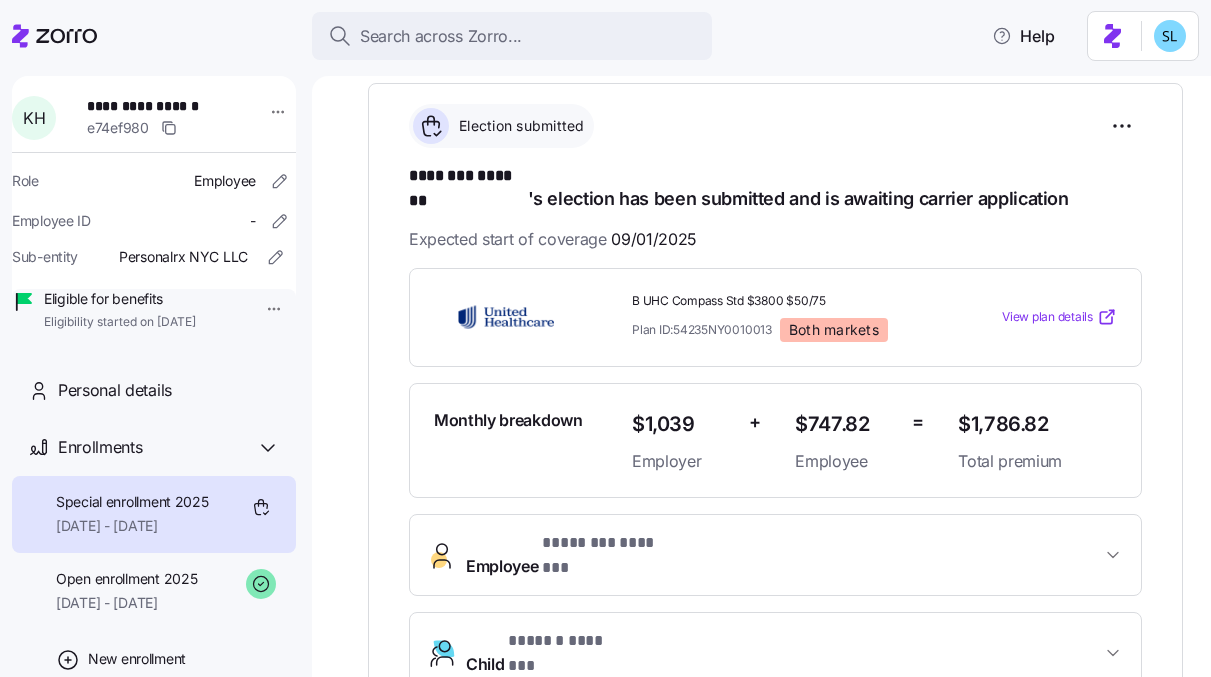 scroll, scrollTop: 10, scrollLeft: 0, axis: vertical 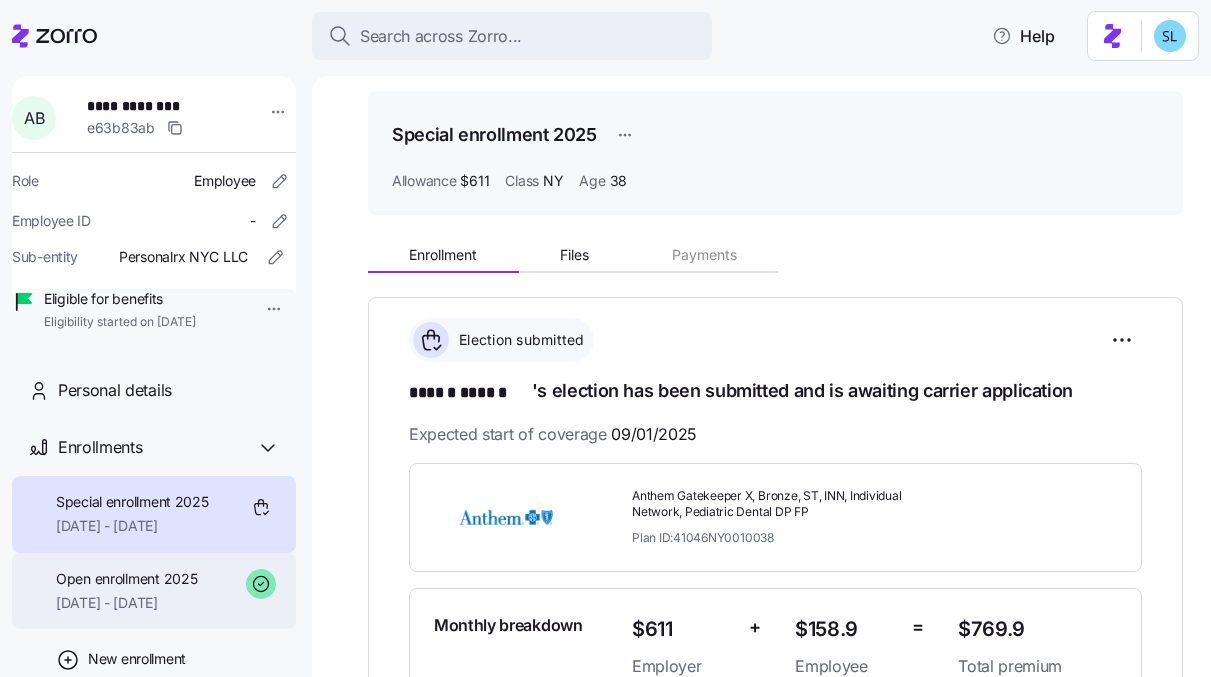 click on "Open enrollment 2025" at bounding box center (126, 579) 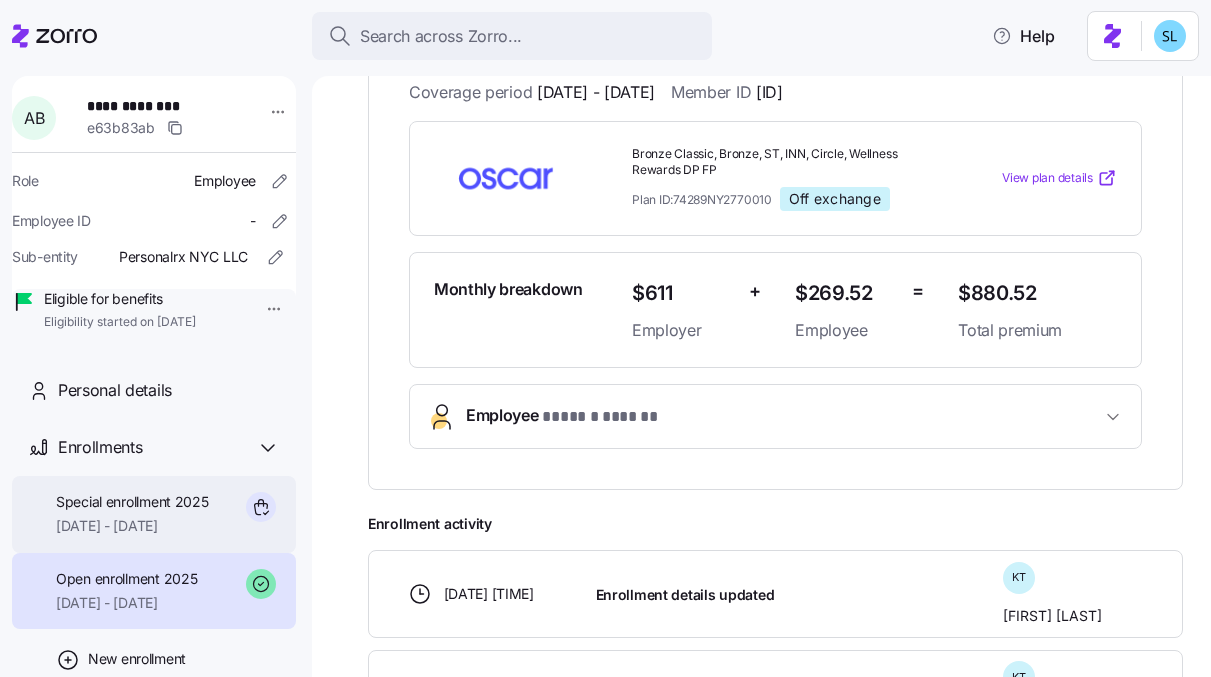 scroll, scrollTop: 405, scrollLeft: 0, axis: vertical 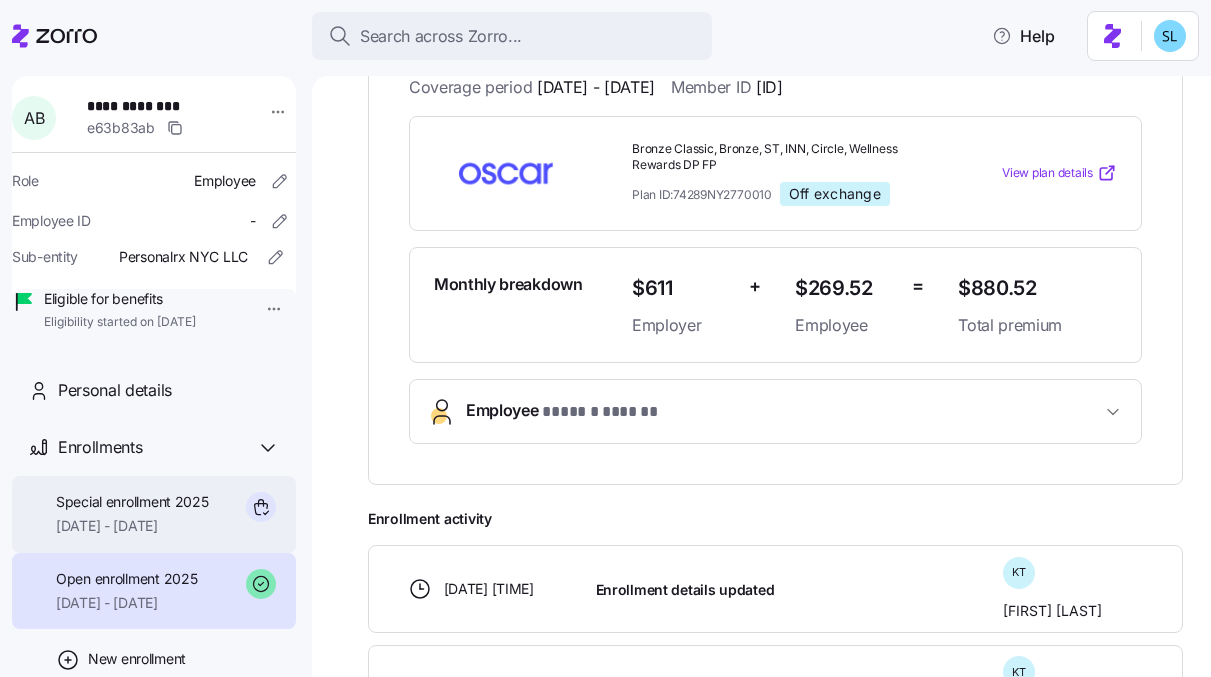 click on "Special enrollment 2025 [DATE] - [DATE]" at bounding box center [154, 514] 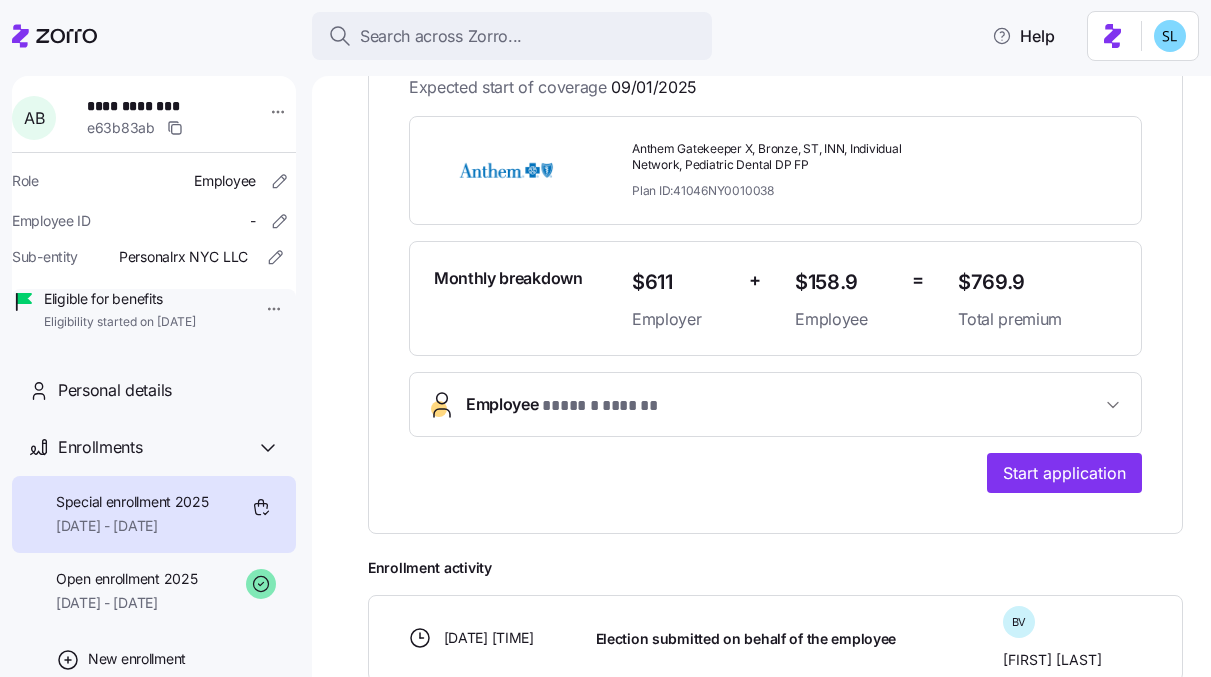 click on "Anthem Gatekeeper X, Bronze, ST, INN, Individual Network, Pediatric Dental DP FP" at bounding box center (787, 158) 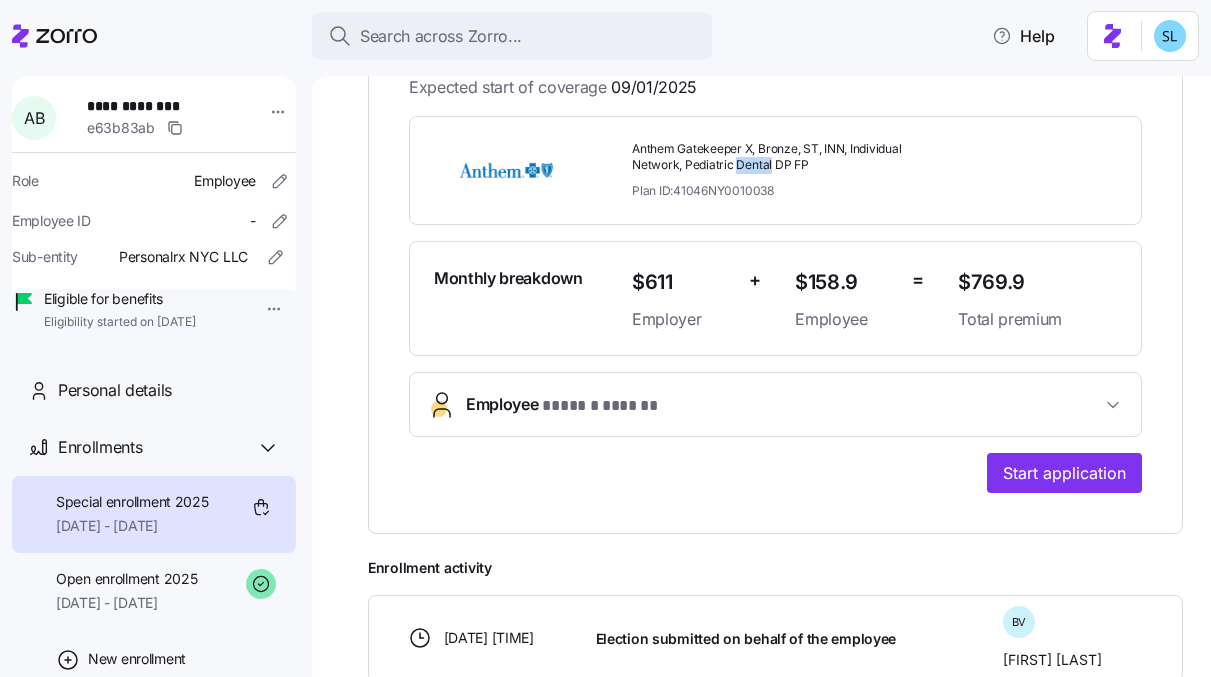 click on "Anthem Gatekeeper X, Bronze, ST, INN, Individual Network, Pediatric Dental DP FP" at bounding box center [787, 158] 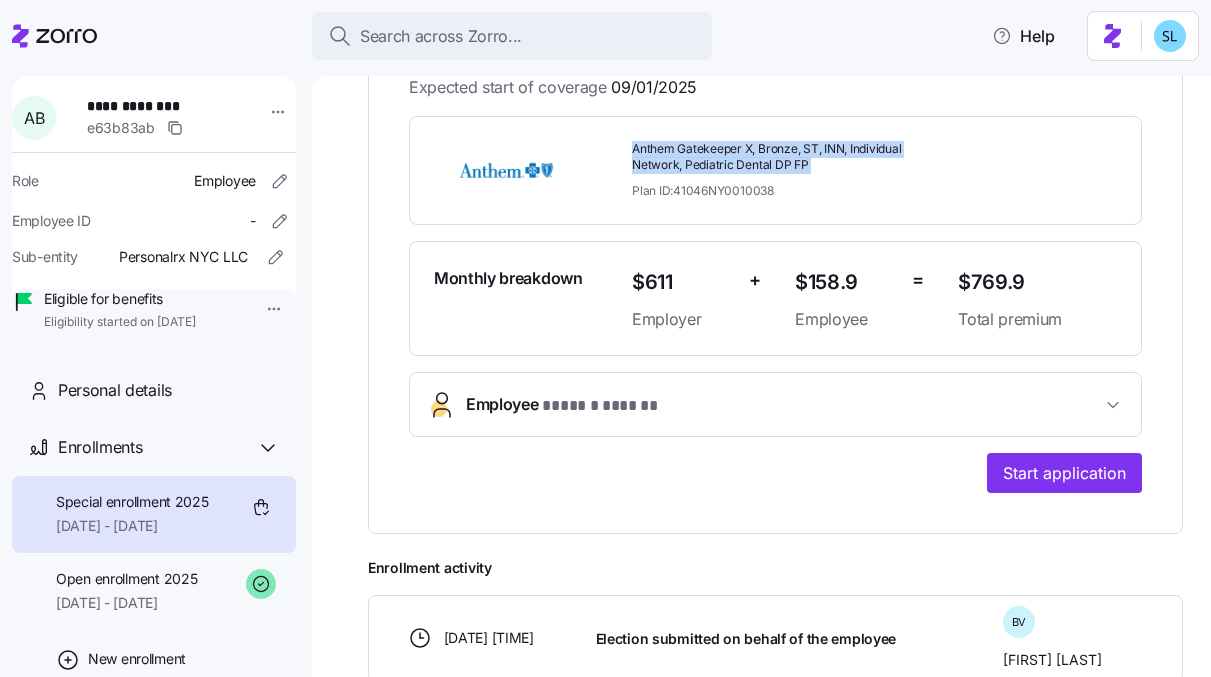 click on "Anthem Gatekeeper X, Bronze, ST, INN, Individual Network, Pediatric Dental DP FP" at bounding box center [787, 158] 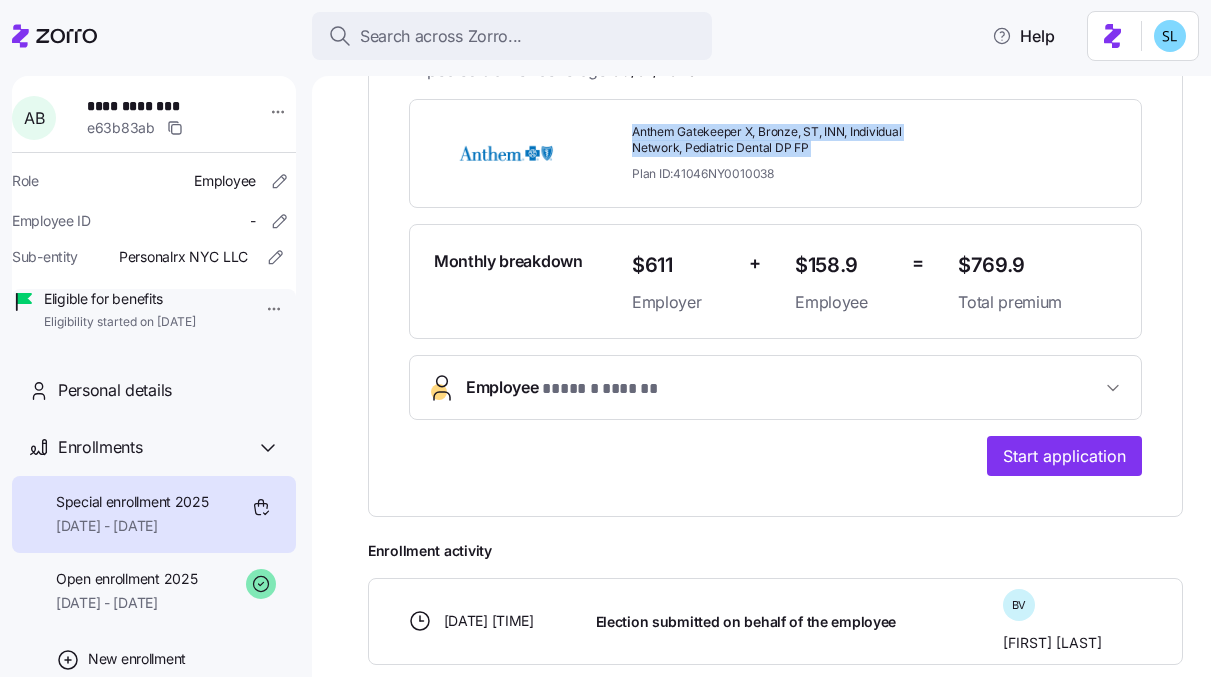scroll, scrollTop: 423, scrollLeft: 0, axis: vertical 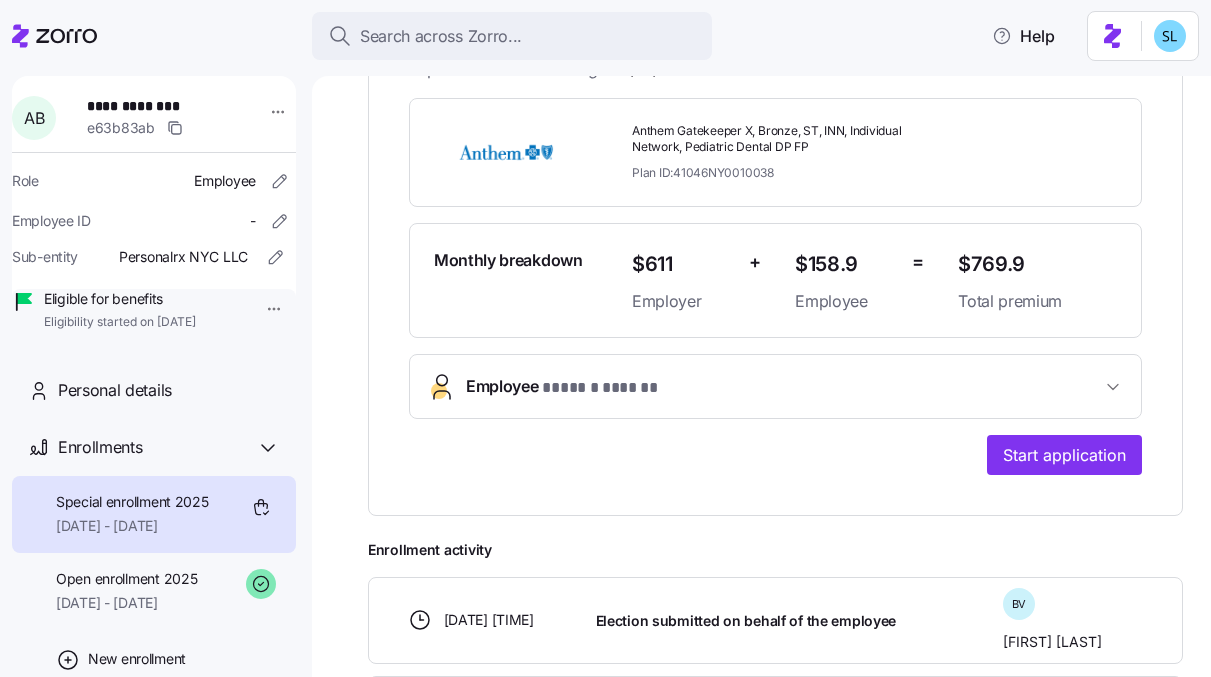 click on "$769.9" at bounding box center [1037, 264] 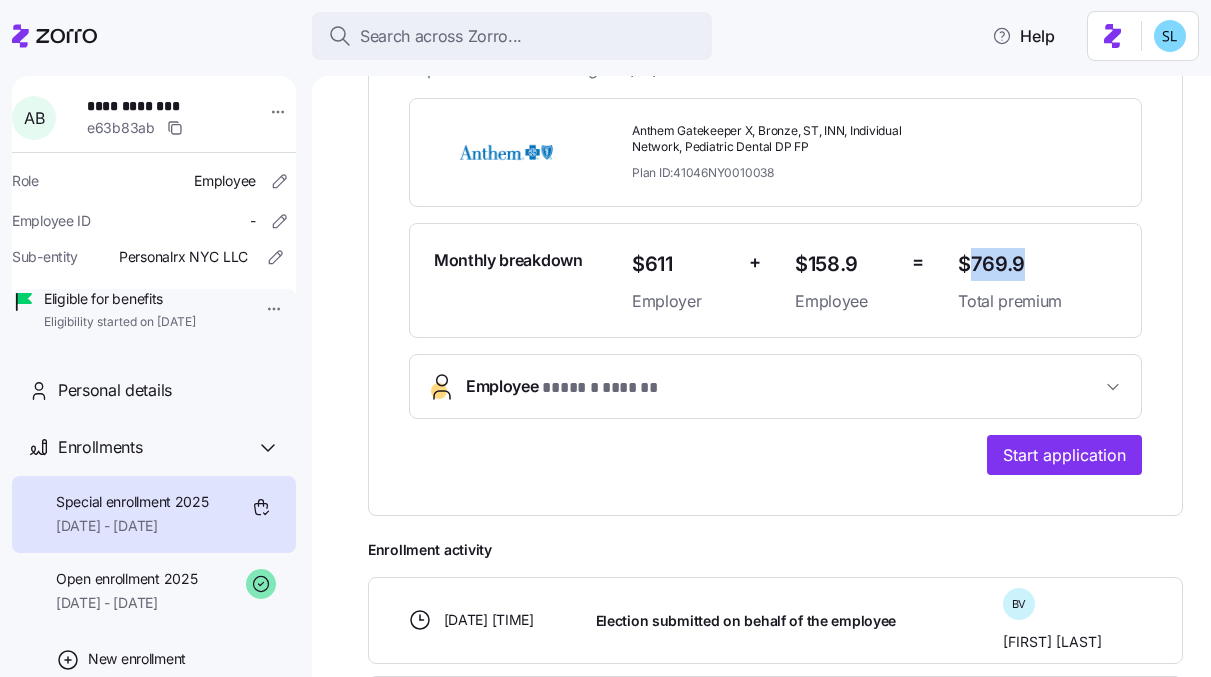 click on "$769.9" at bounding box center [1037, 264] 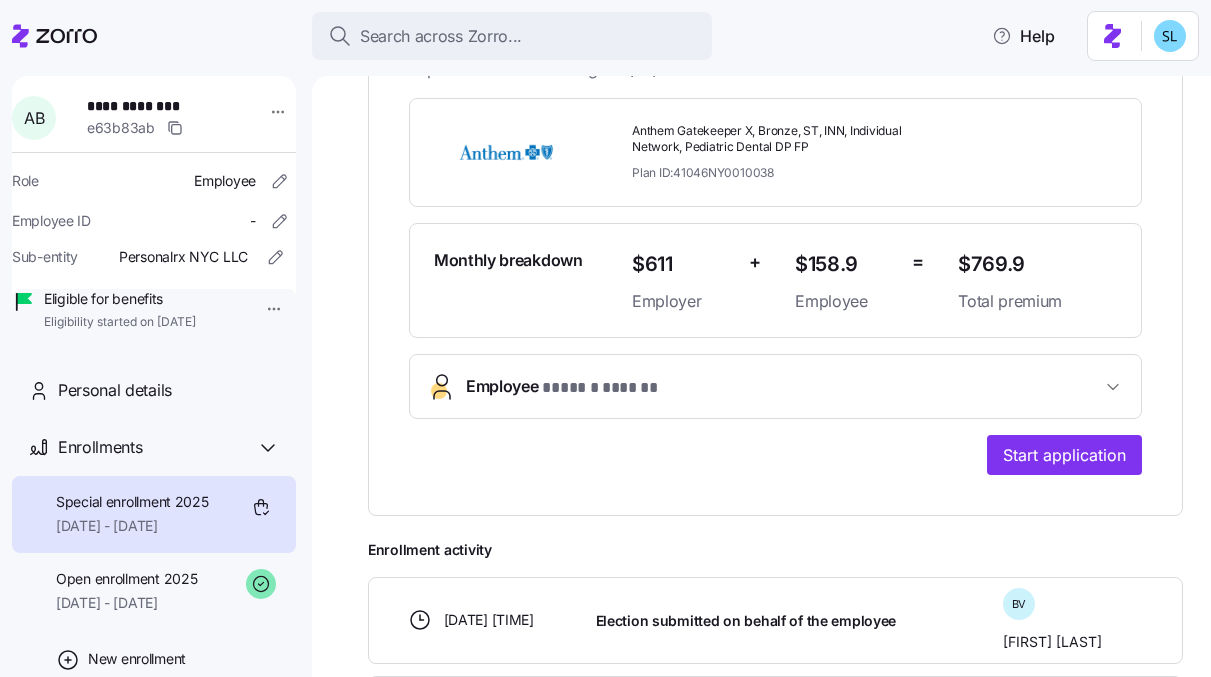 click on "**********" at bounding box center (775, 287) 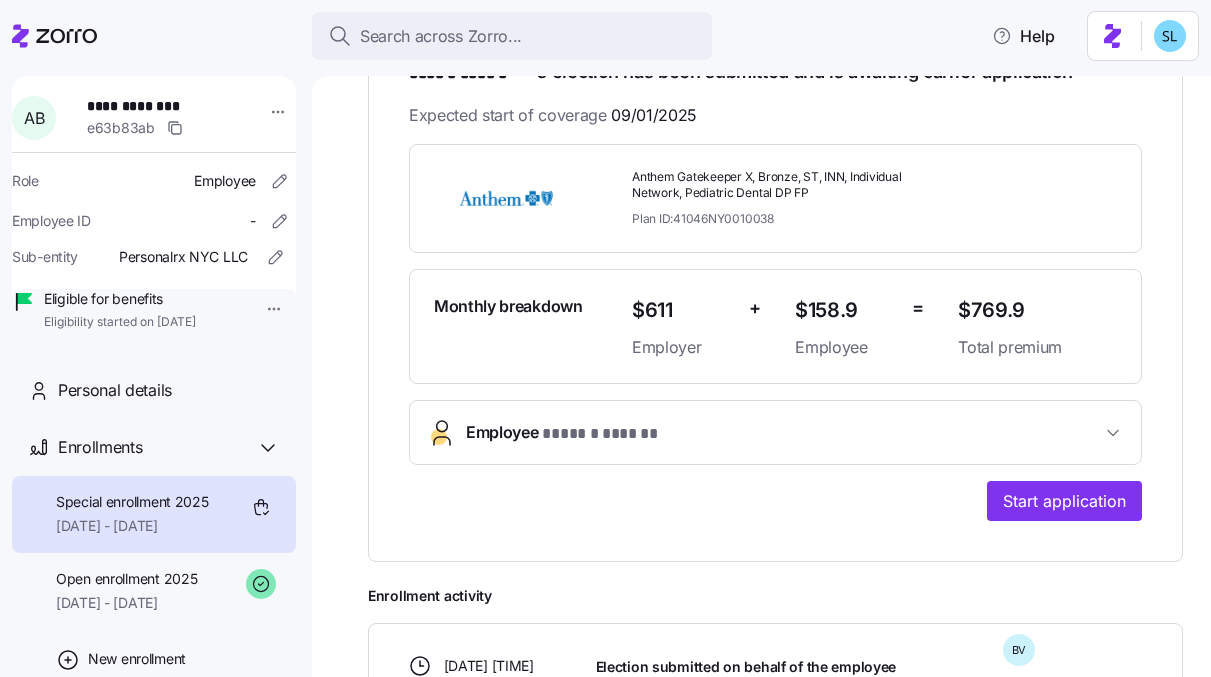 scroll, scrollTop: 143, scrollLeft: 0, axis: vertical 